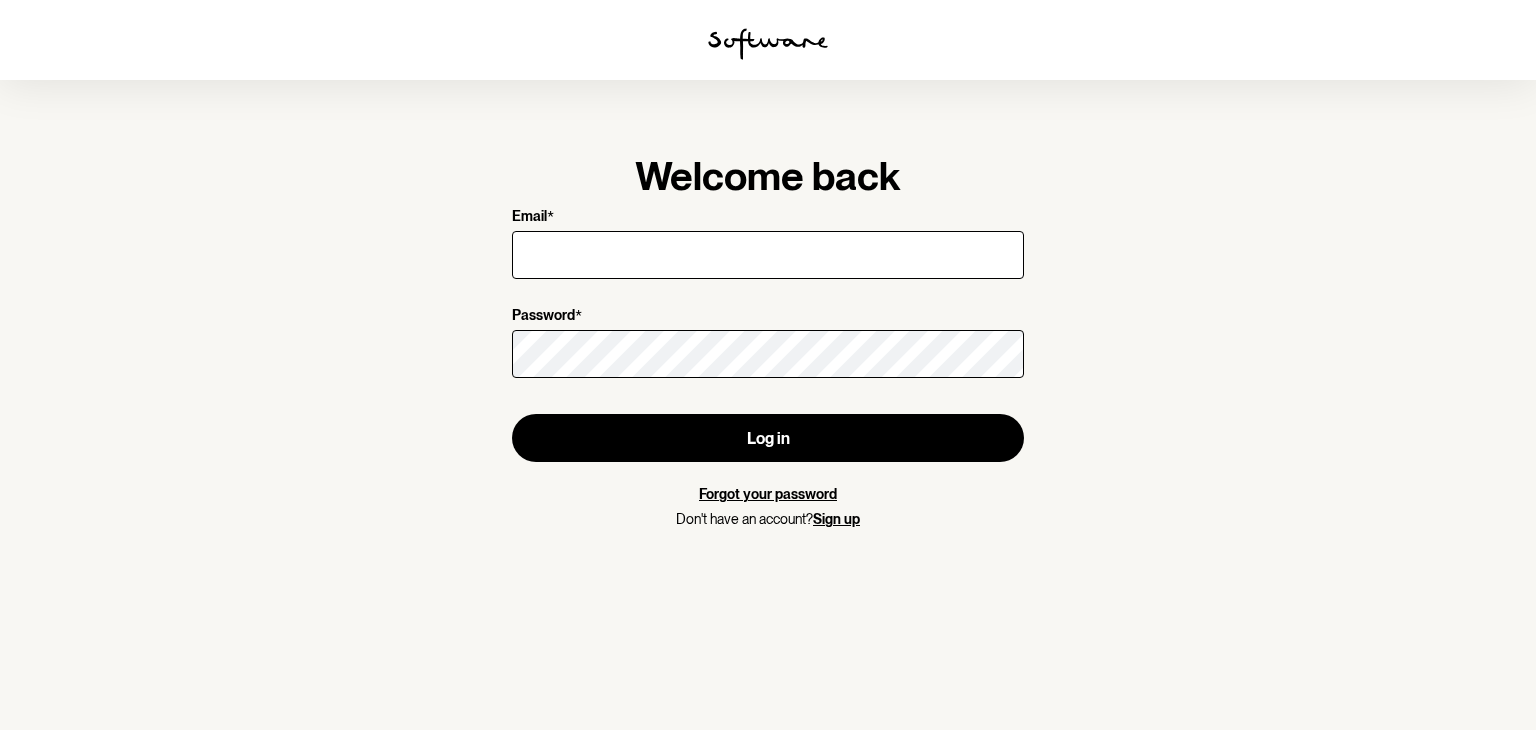 scroll, scrollTop: 0, scrollLeft: 0, axis: both 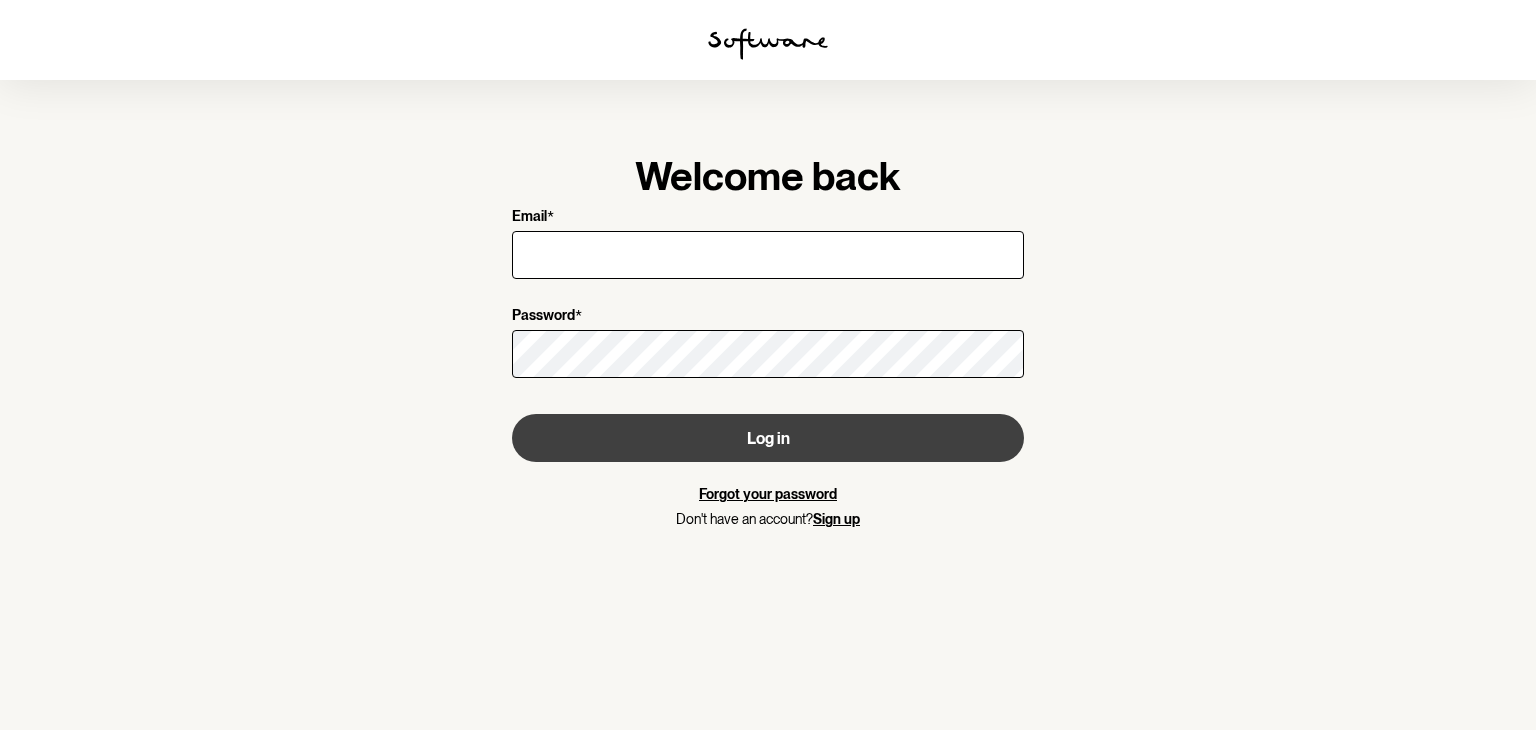 type on "[EMAIL]" 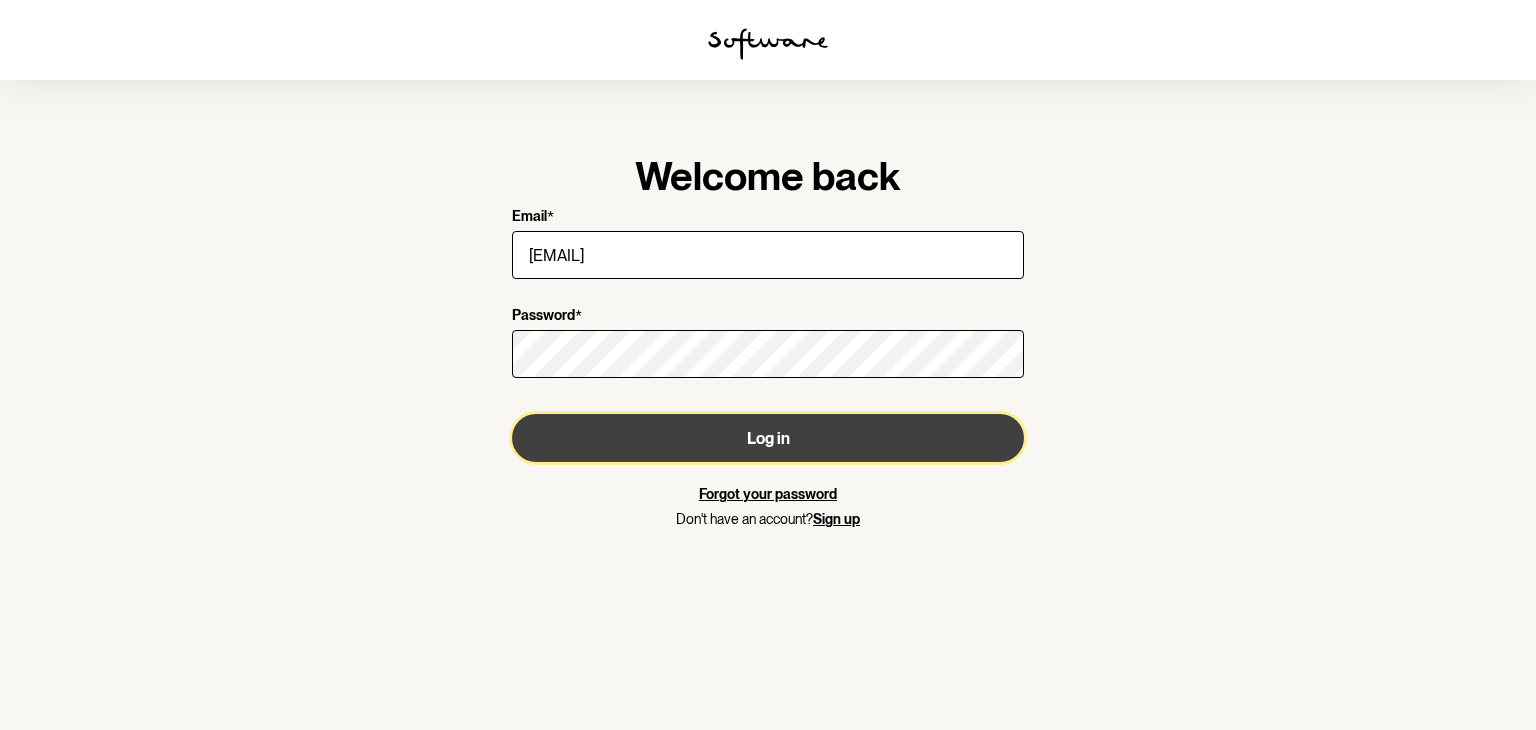 click on "Log in" at bounding box center (768, 438) 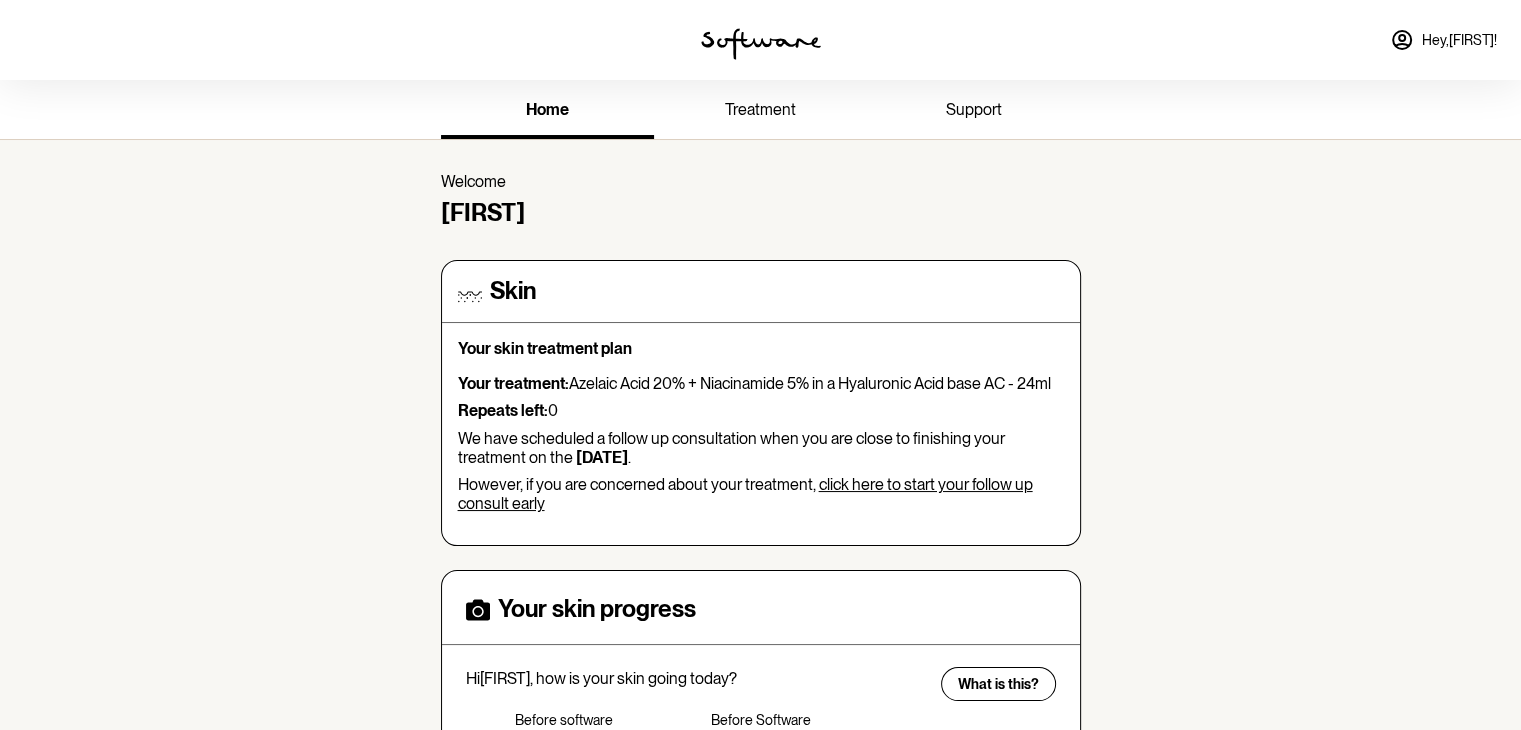 click 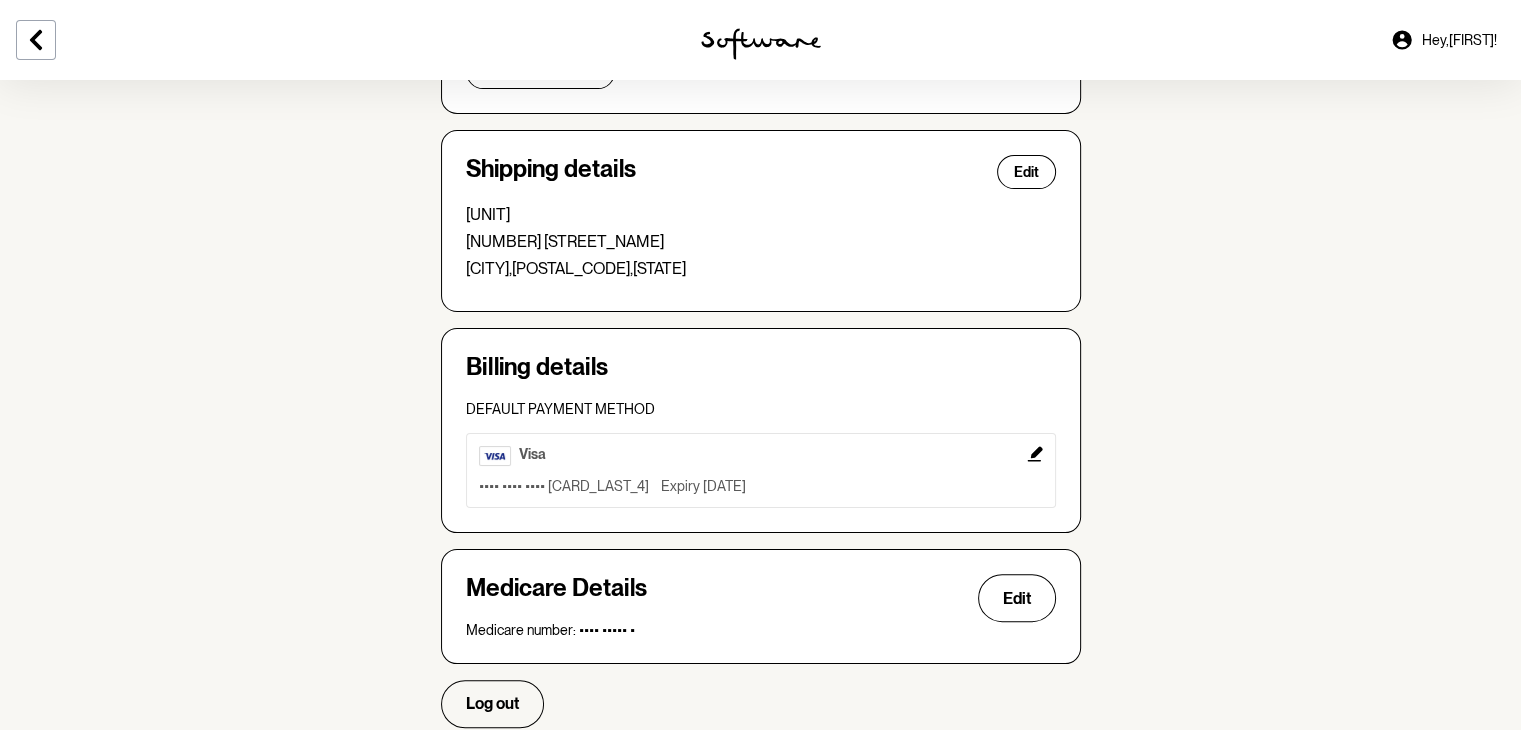 scroll, scrollTop: 0, scrollLeft: 0, axis: both 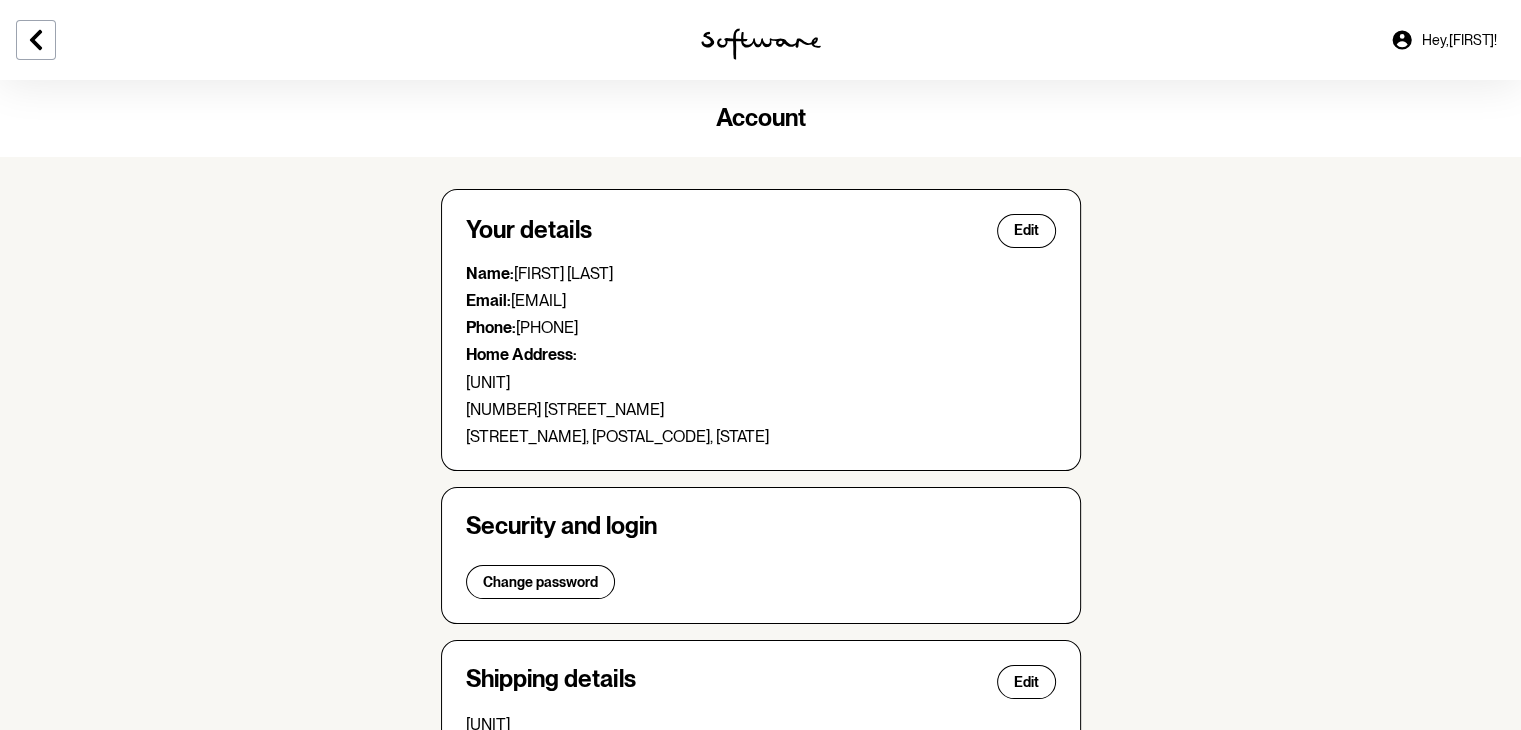 click on "Hey,  [FIRST] !" at bounding box center (1459, 40) 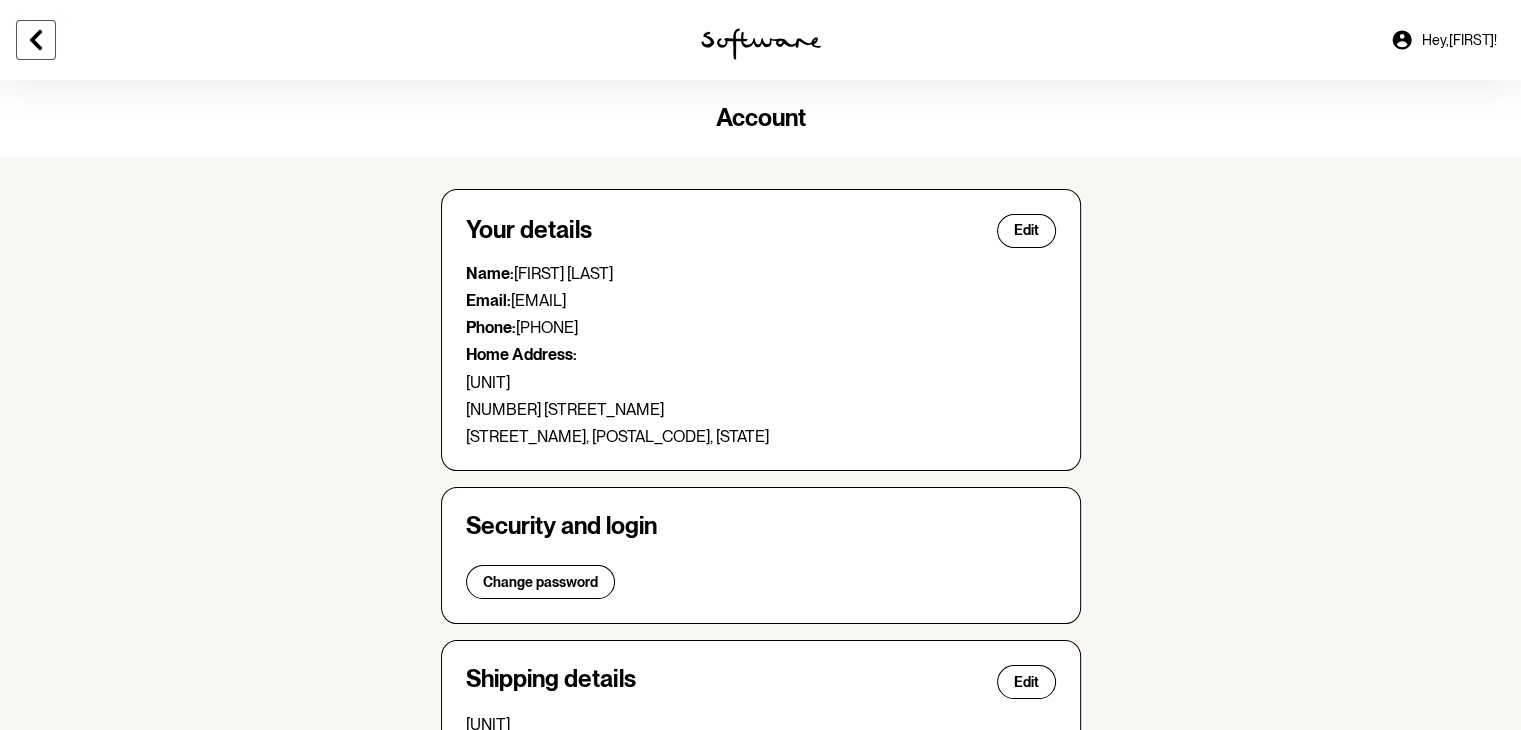 click 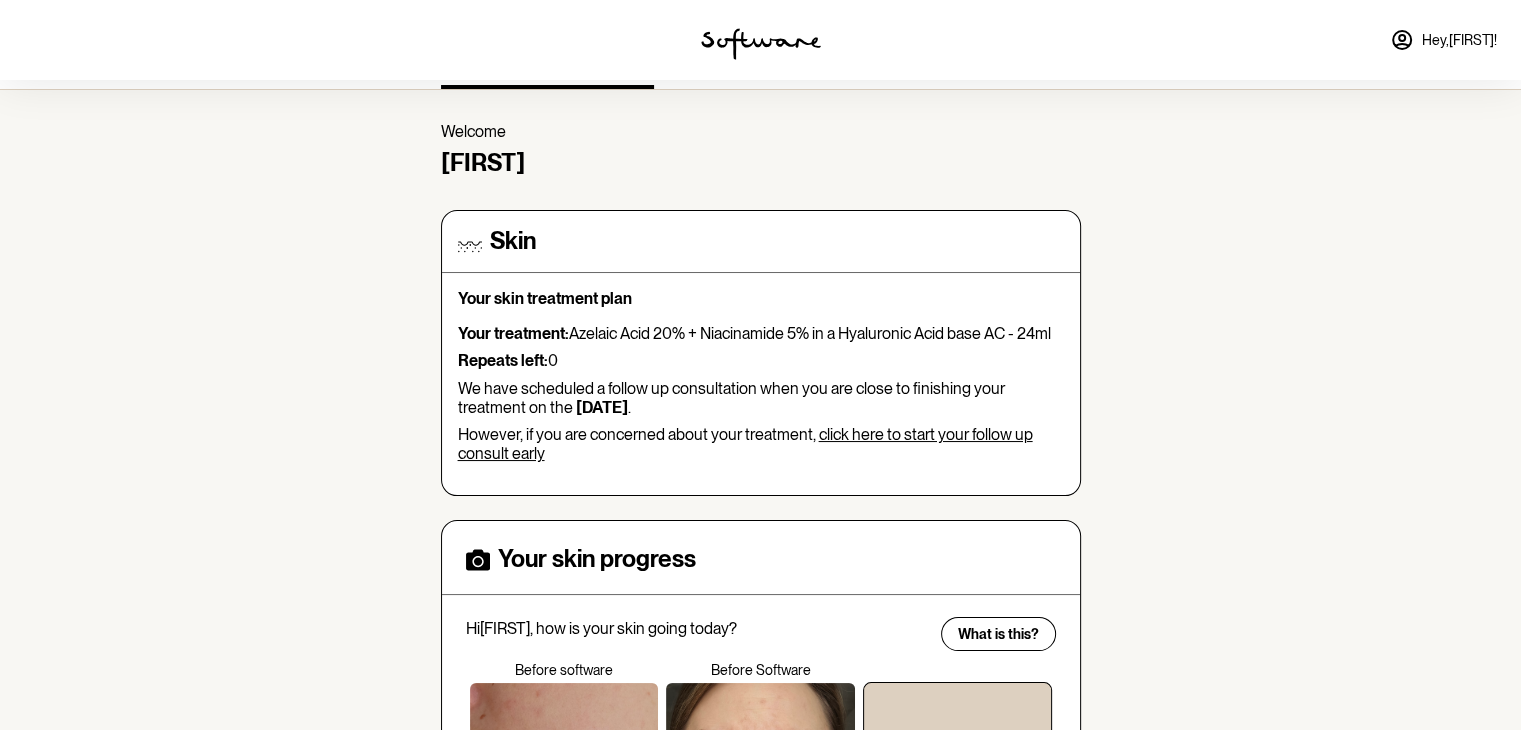 scroll, scrollTop: 0, scrollLeft: 0, axis: both 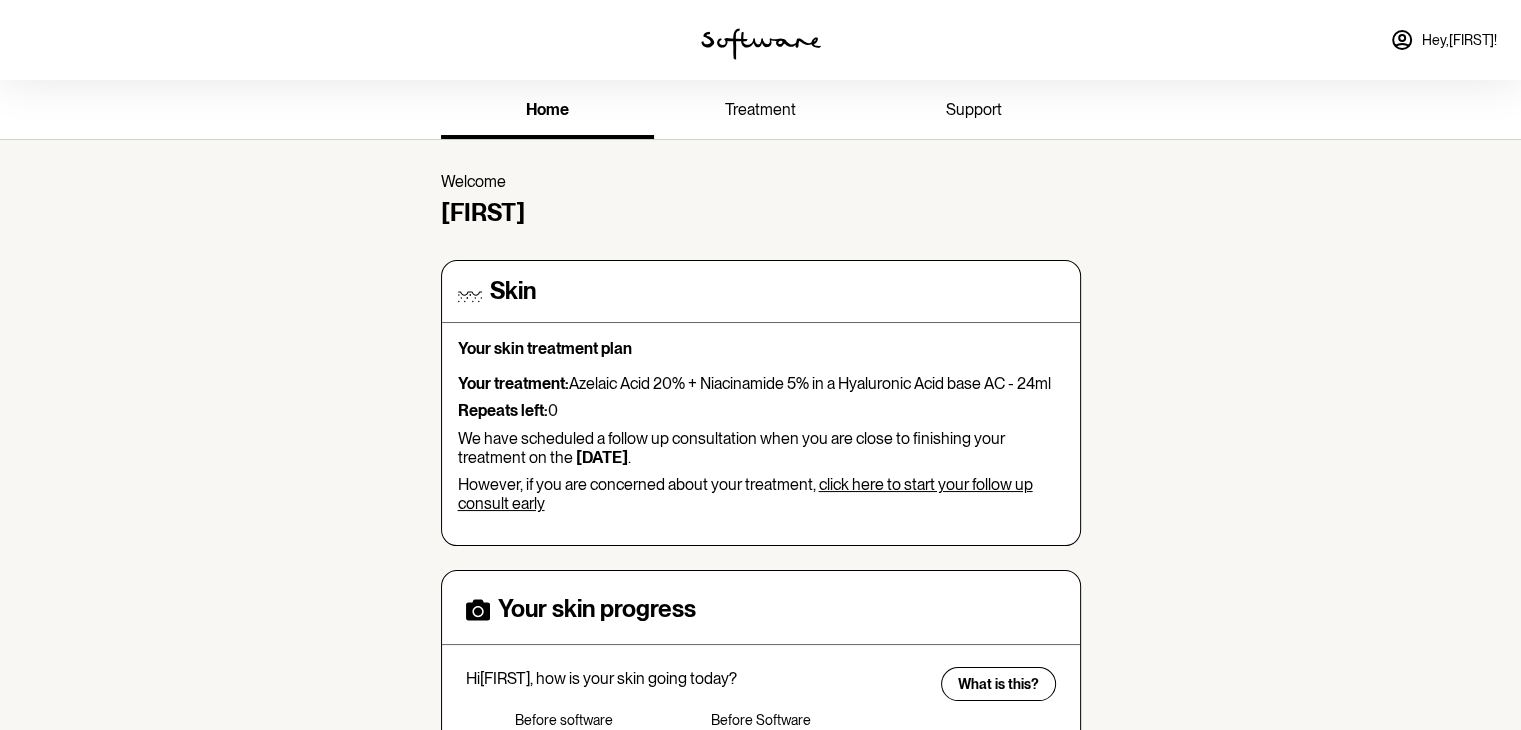 click on "support" at bounding box center (974, 109) 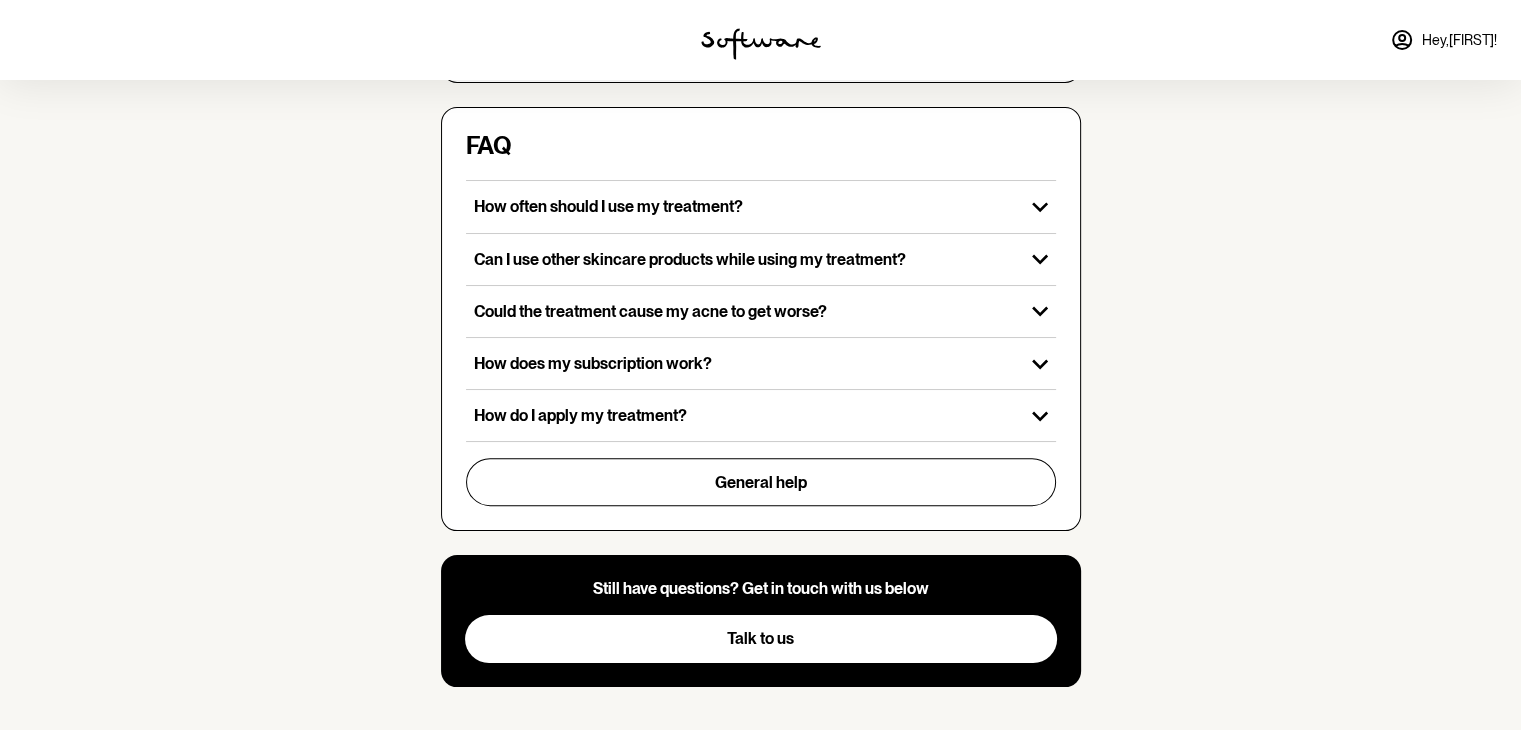 scroll, scrollTop: 630, scrollLeft: 0, axis: vertical 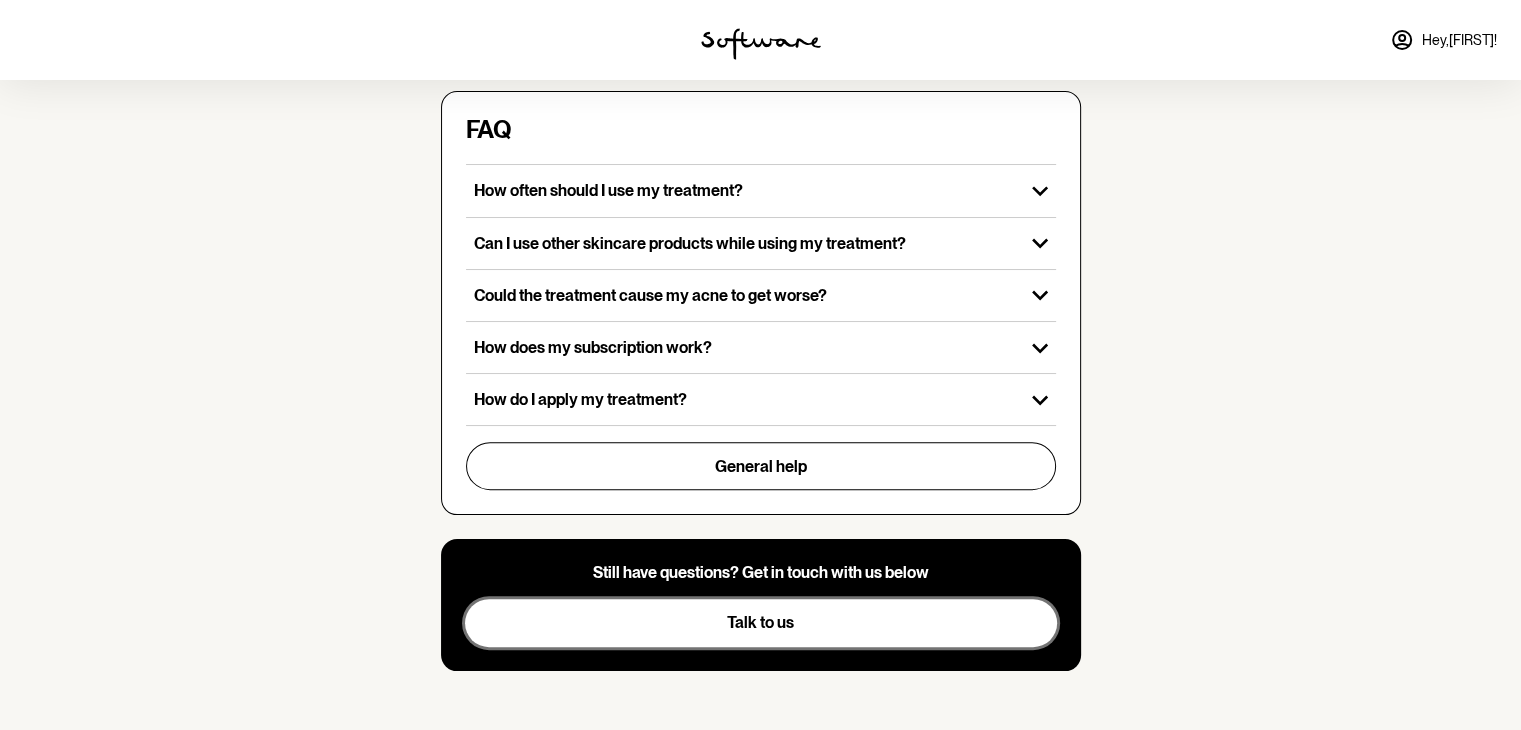 click on "Talk to us" at bounding box center (761, 623) 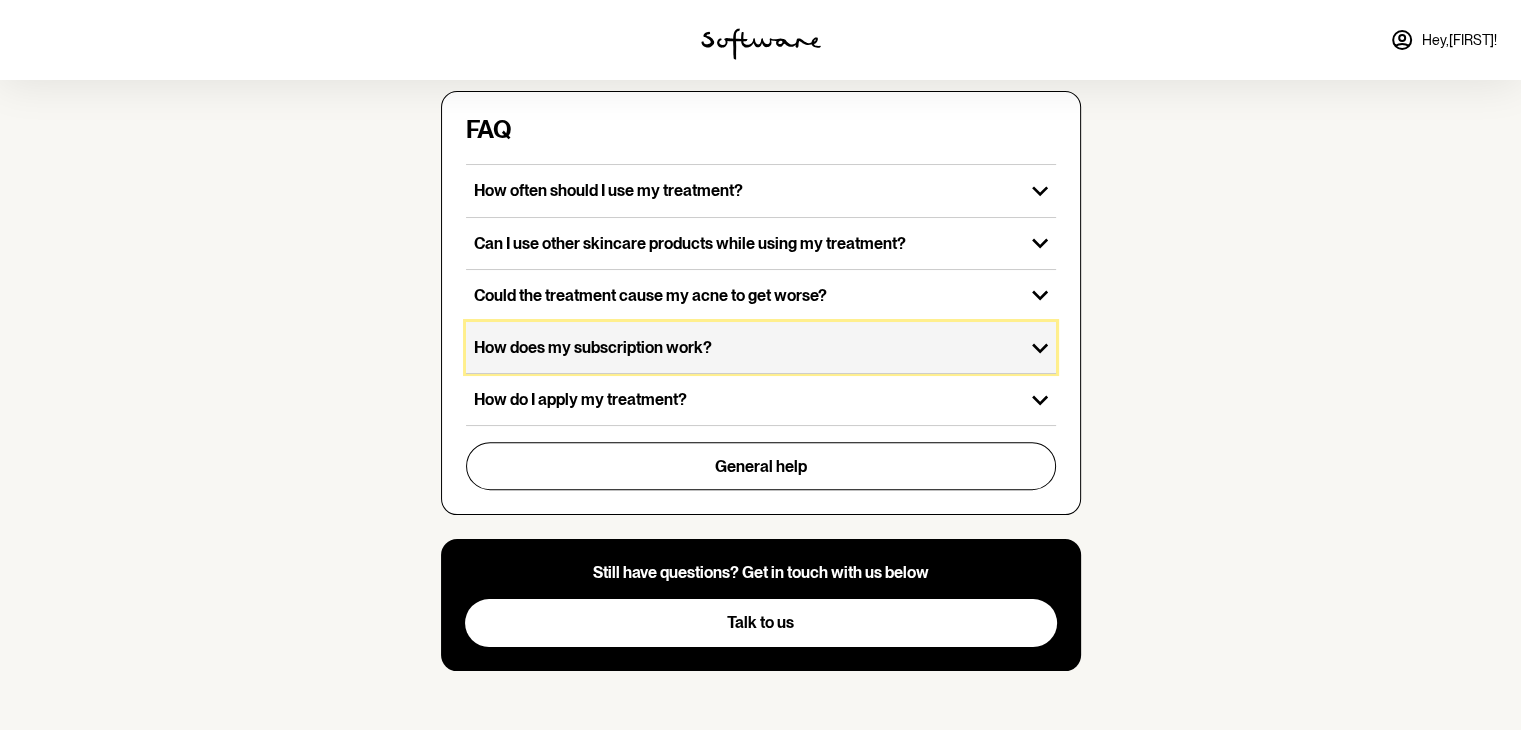 click on "How does my subscription work?" at bounding box center (745, 347) 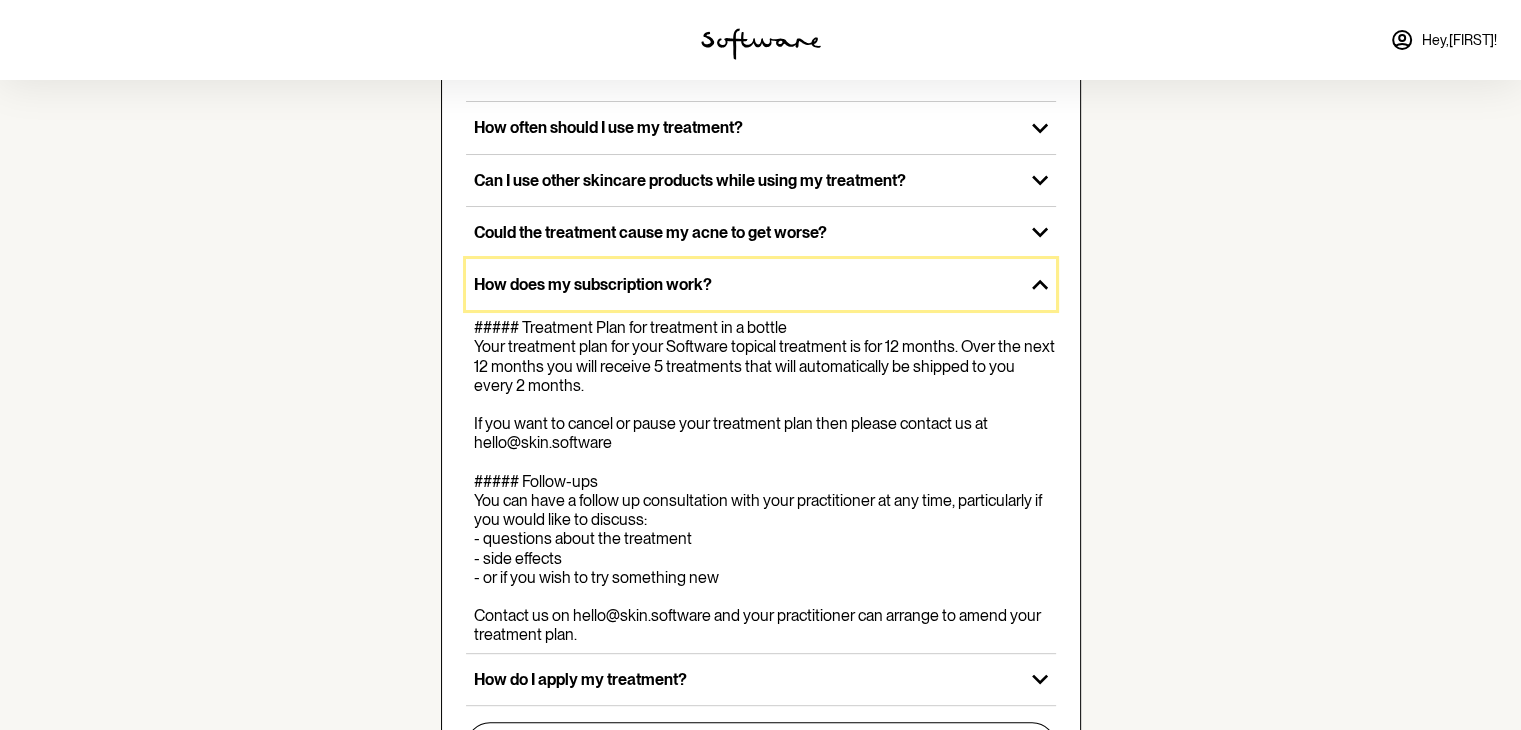 scroll, scrollTop: 882, scrollLeft: 0, axis: vertical 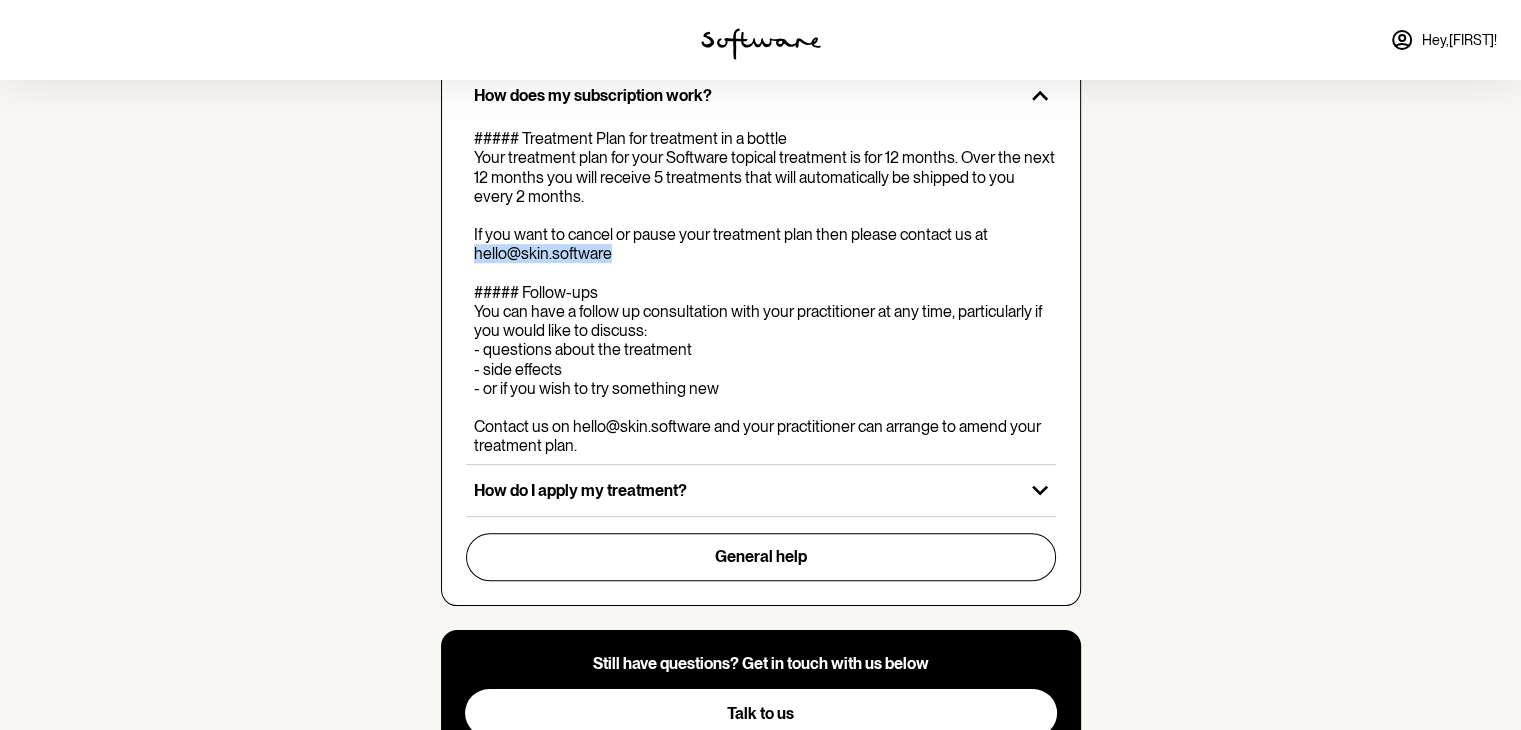 drag, startPoint x: 621, startPoint y: 252, endPoint x: 469, endPoint y: 245, distance: 152.1611 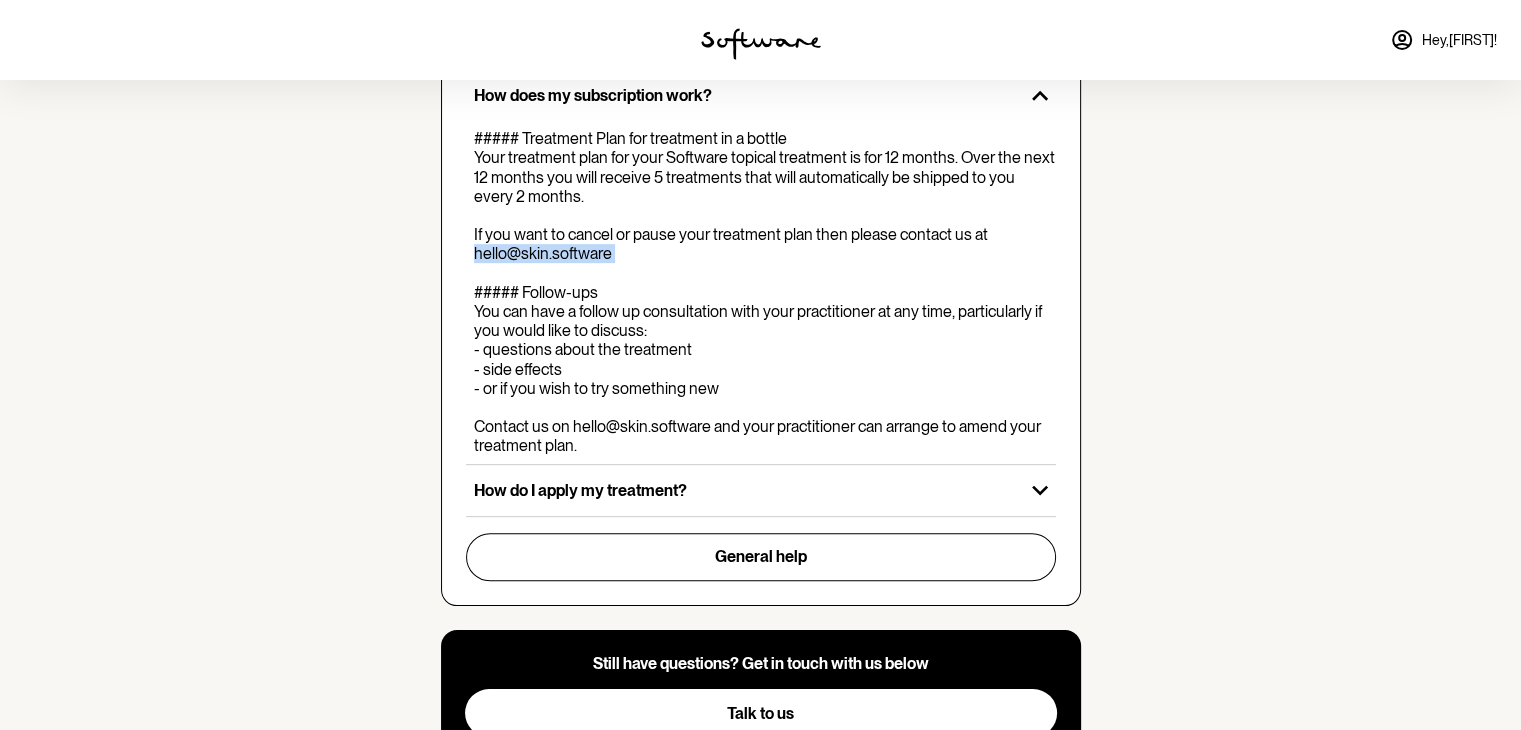 drag, startPoint x: 464, startPoint y: 246, endPoint x: 615, endPoint y: 261, distance: 151.74321 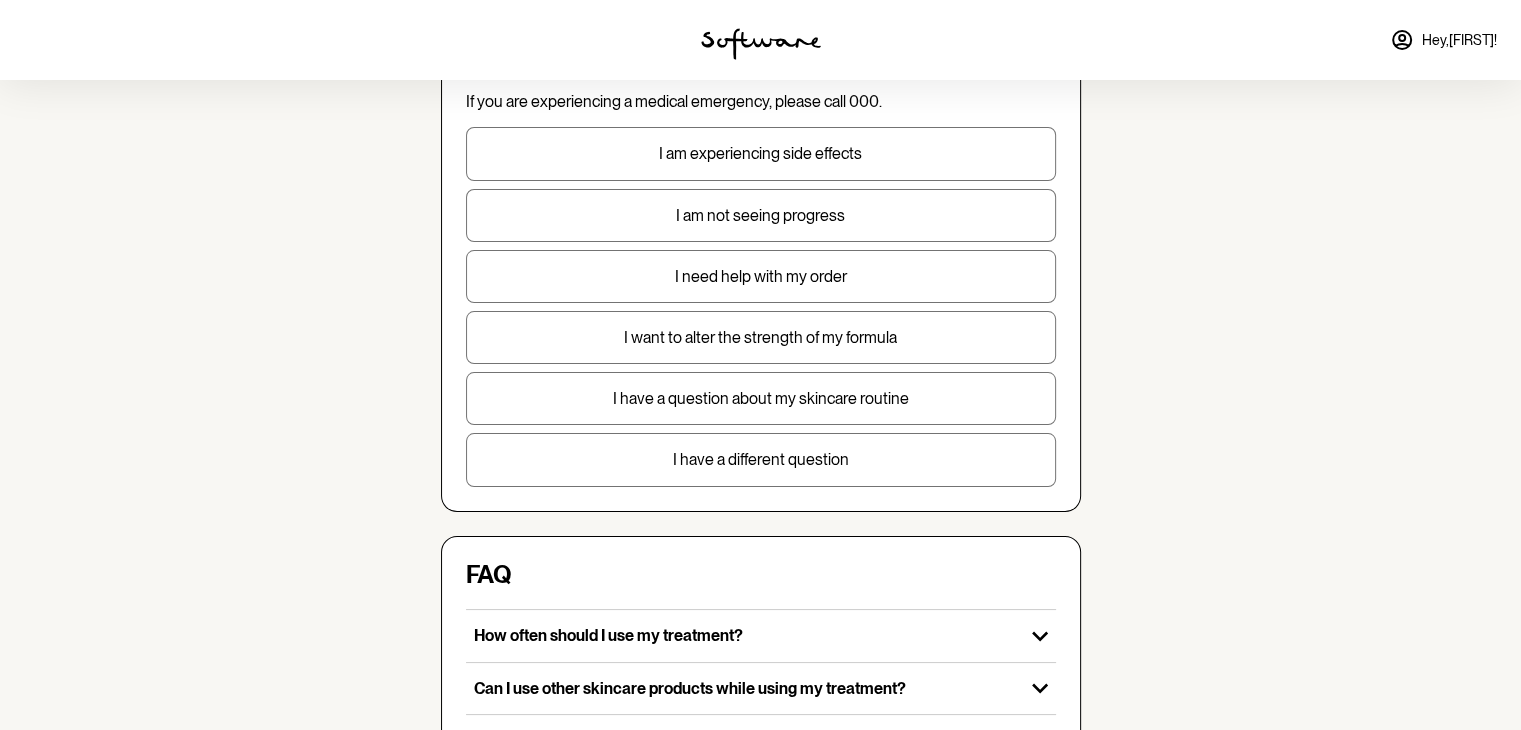 scroll, scrollTop: 0, scrollLeft: 0, axis: both 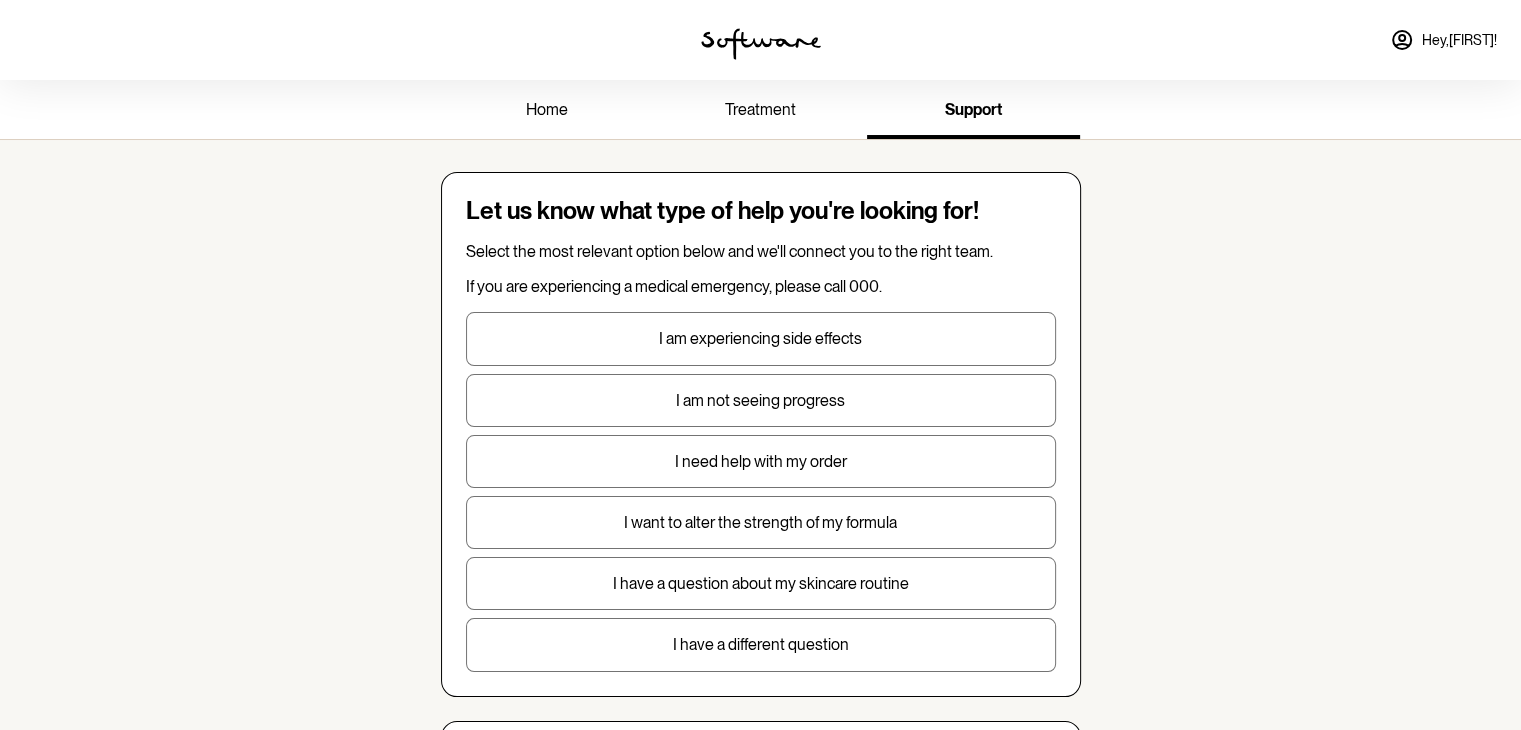 click 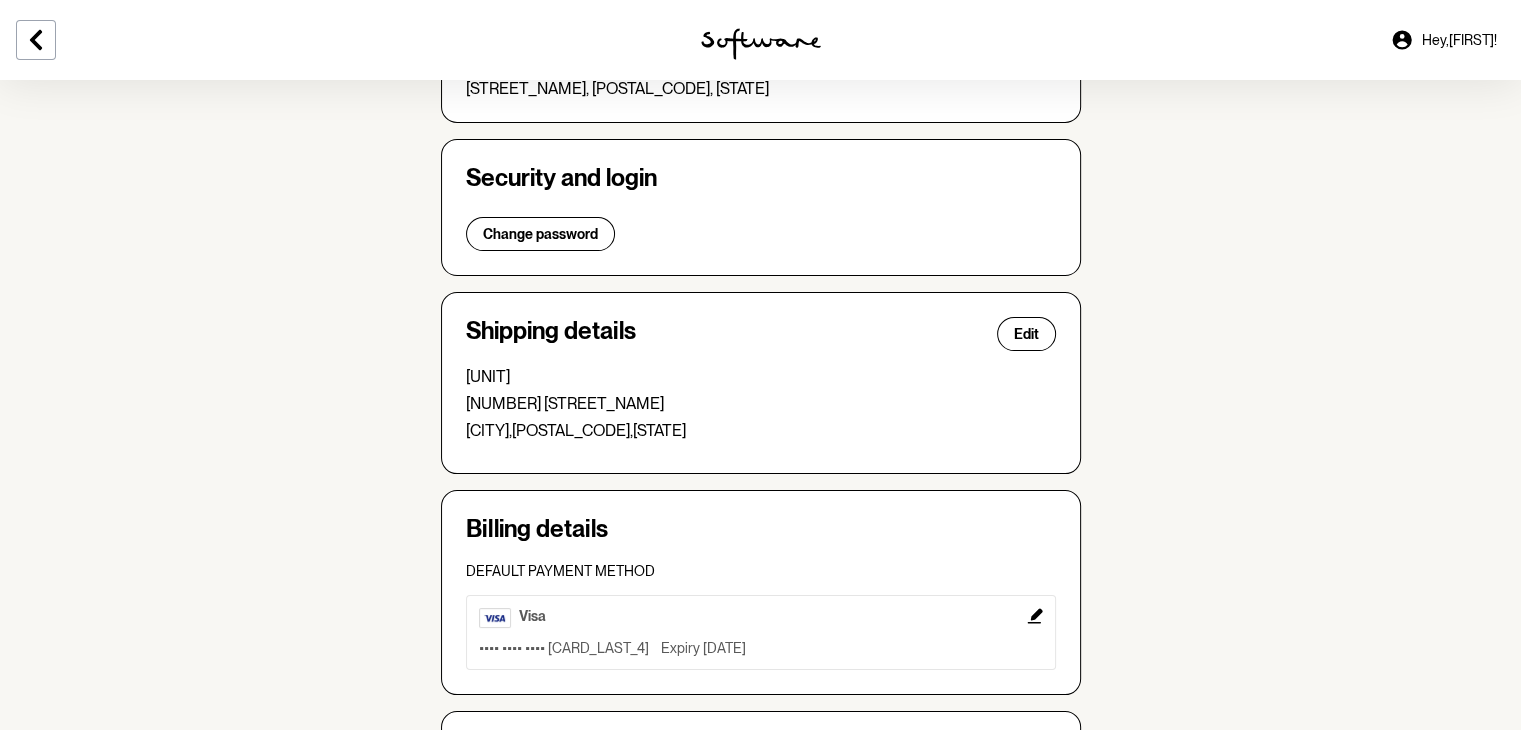 scroll, scrollTop: 386, scrollLeft: 0, axis: vertical 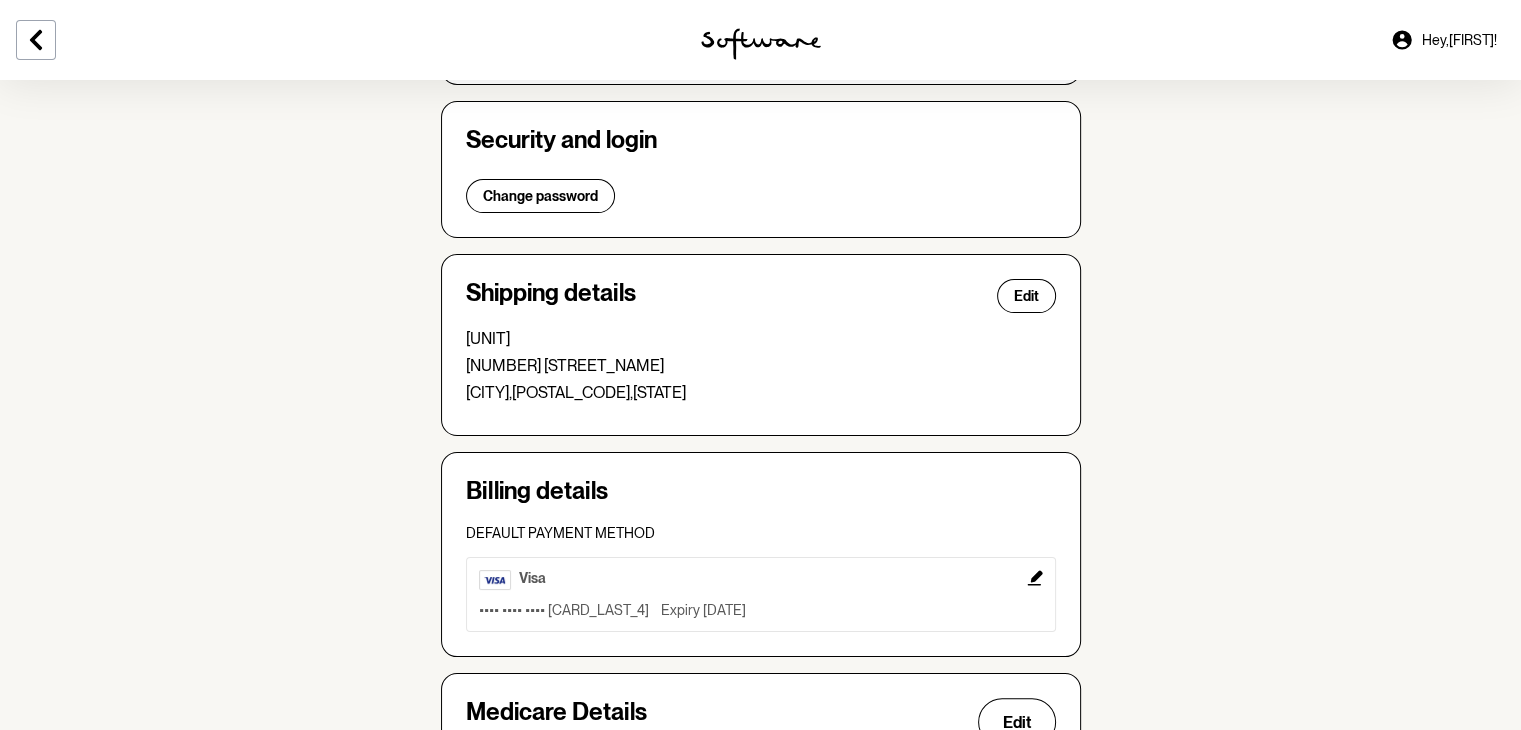 click 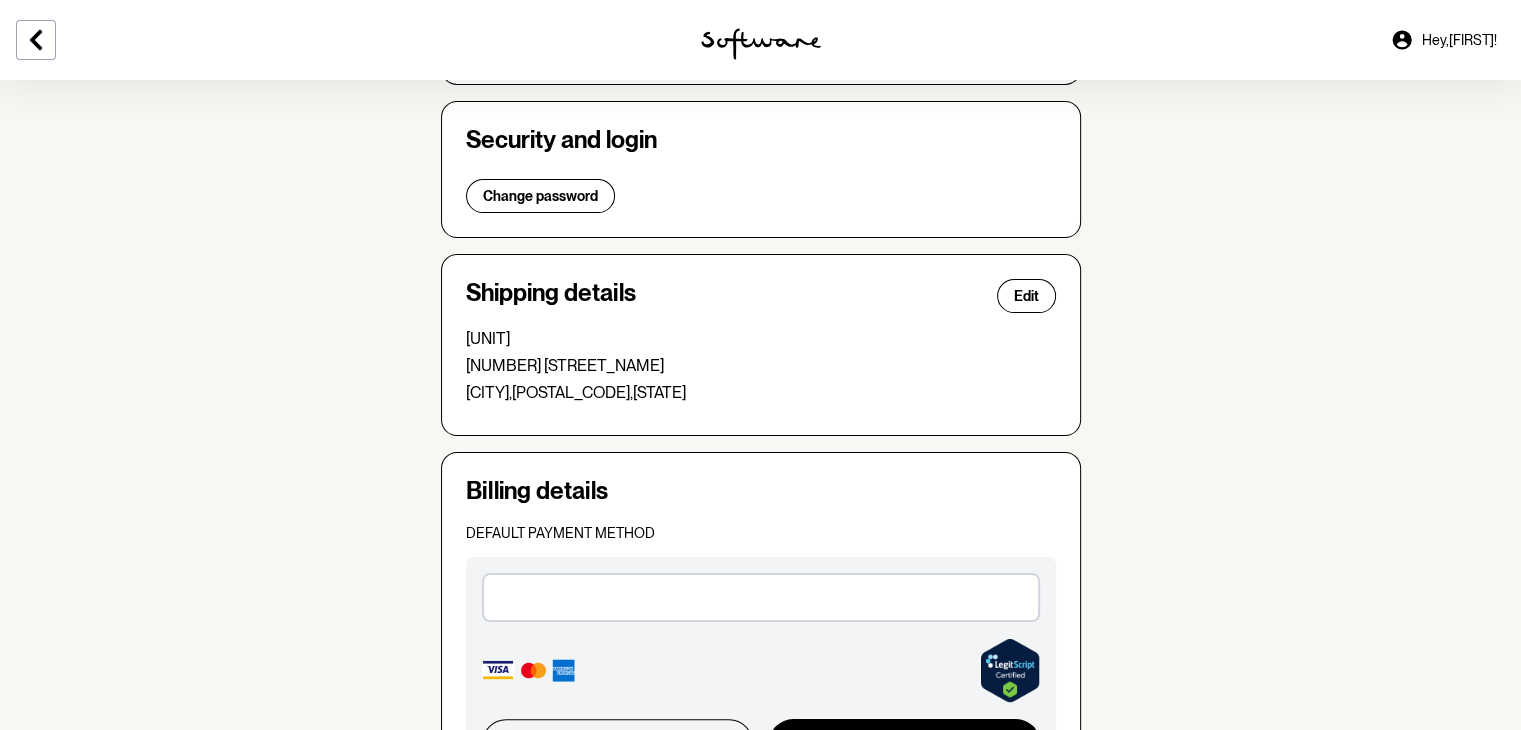 scroll, scrollTop: 720, scrollLeft: 0, axis: vertical 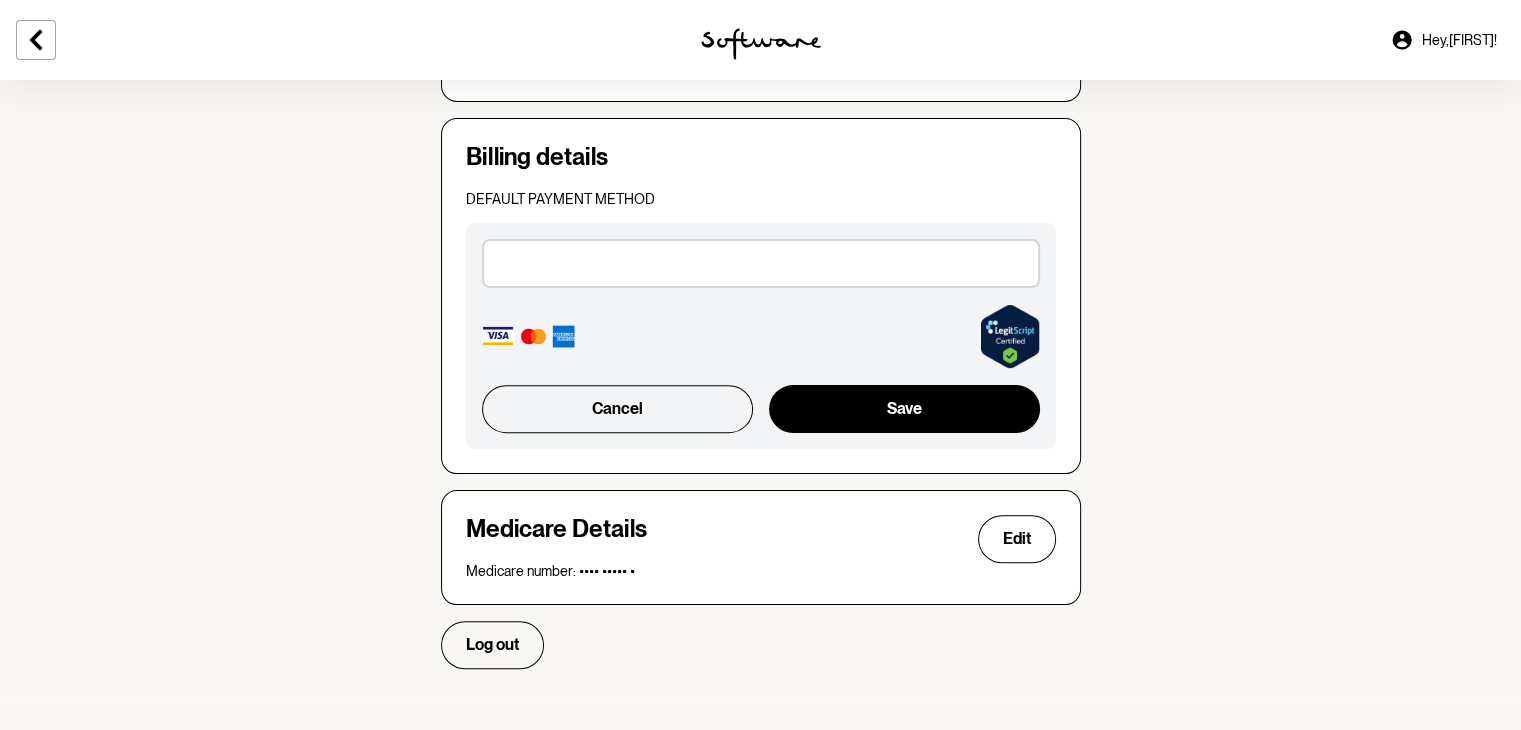 click at bounding box center (761, 263) 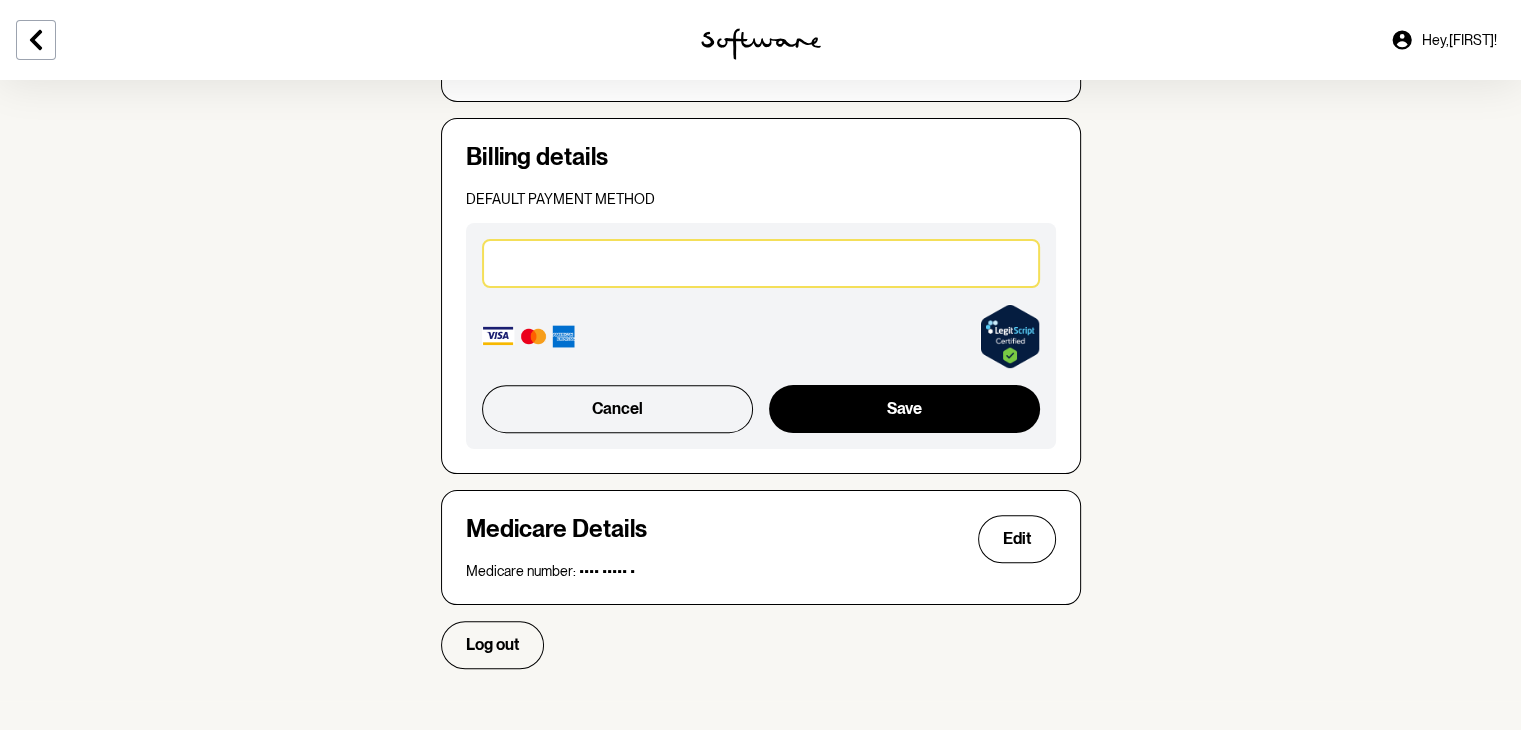 click on "Cancel Save" at bounding box center [761, 335] 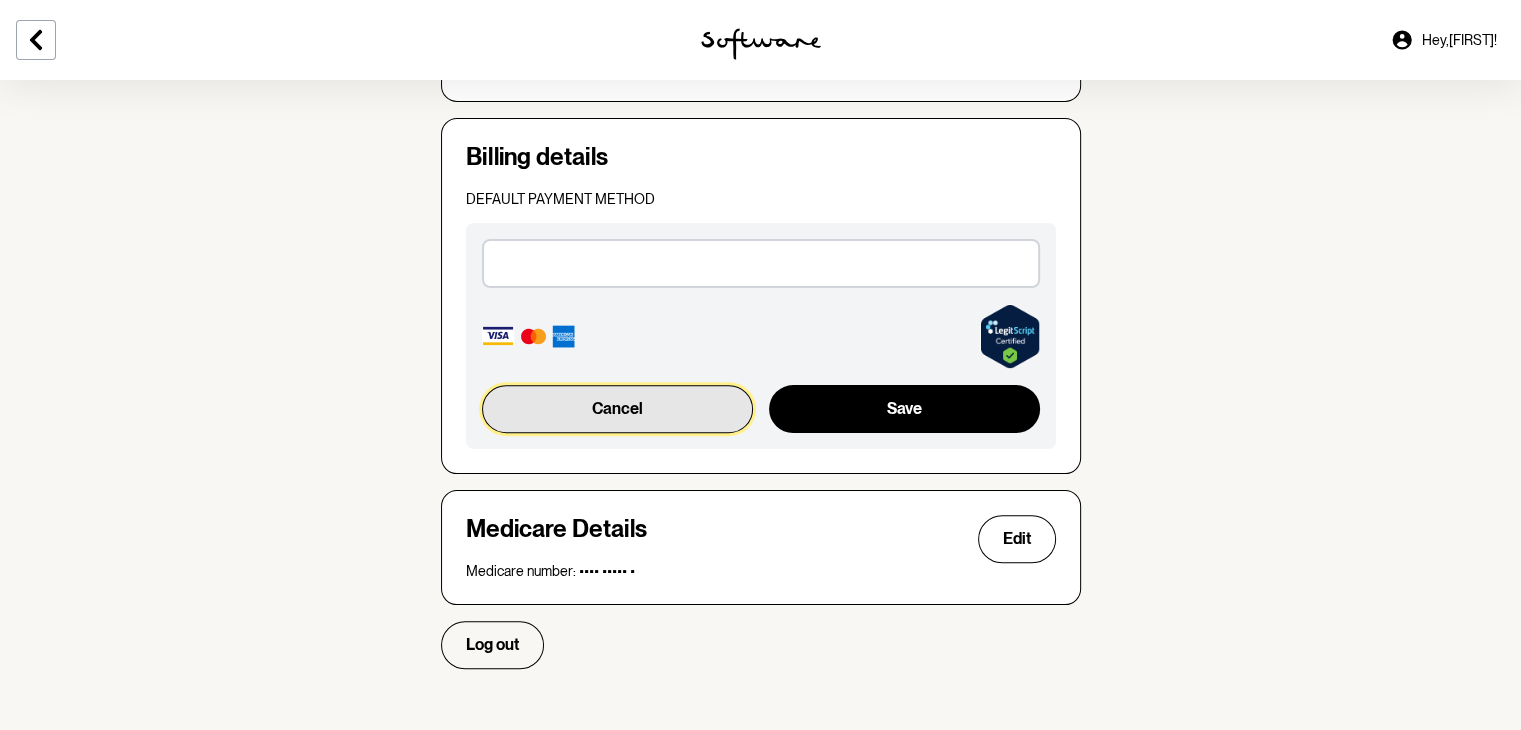 click on "Cancel" at bounding box center [618, 409] 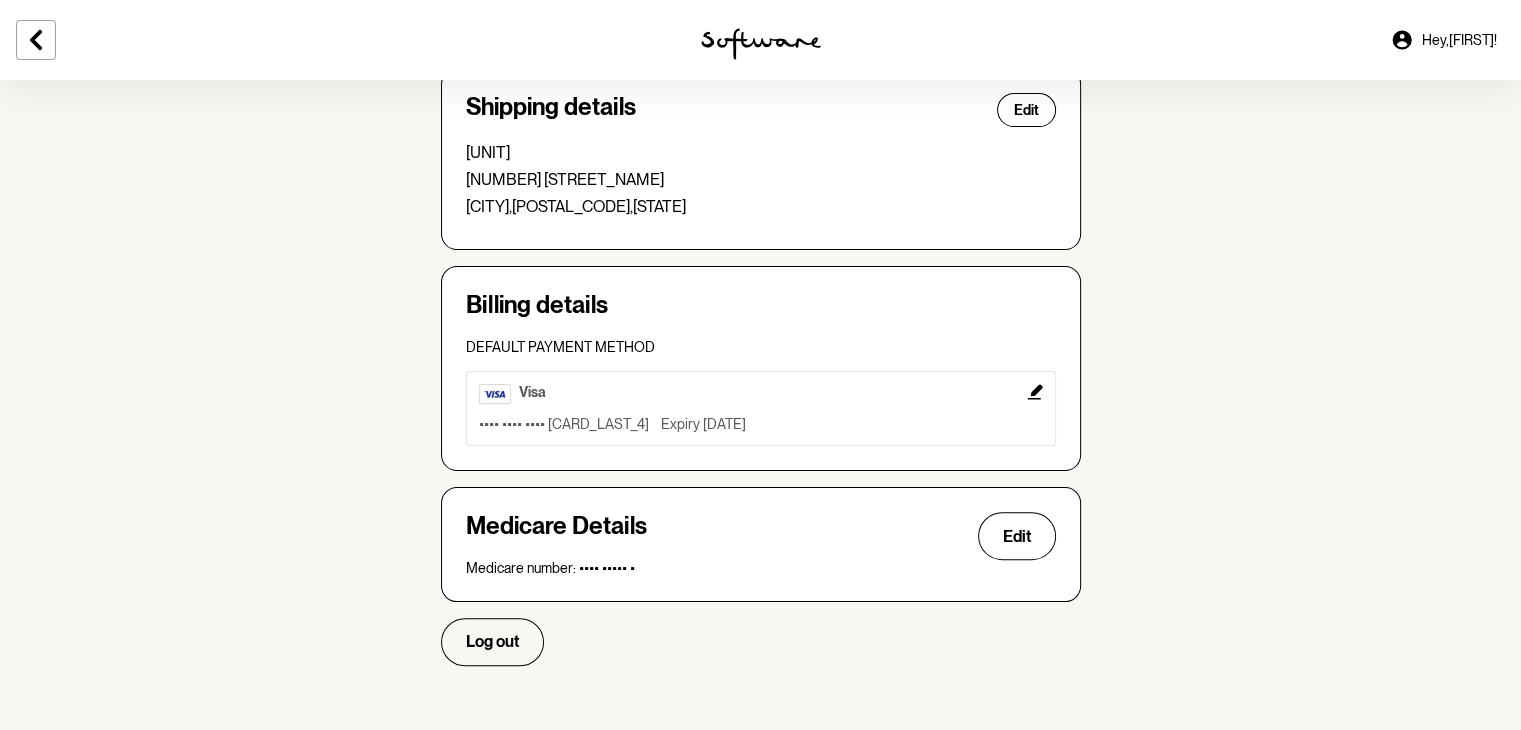 scroll, scrollTop: 570, scrollLeft: 0, axis: vertical 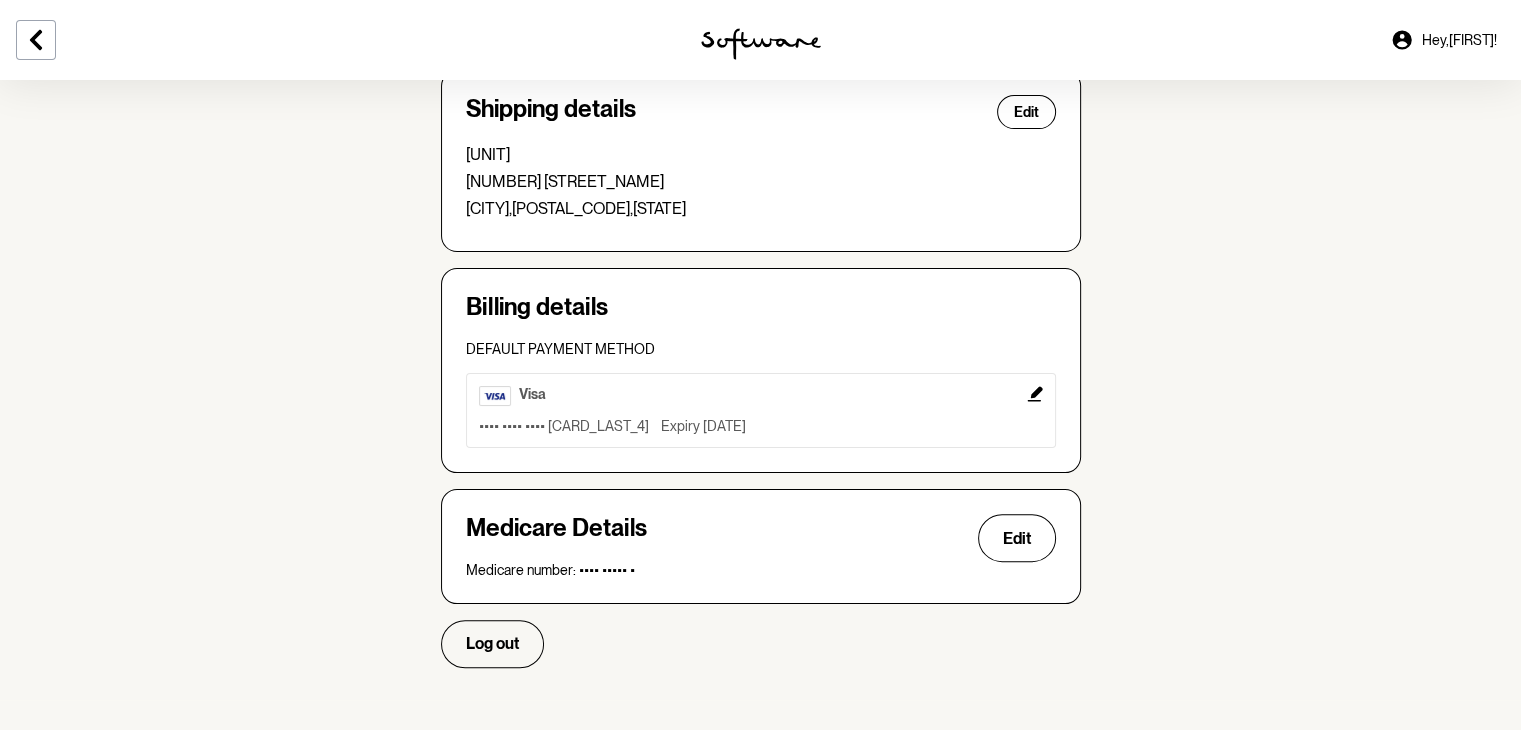 click on "Billing details Default payment method visa •••• •••• •••• 8239 Expiry [DATE]" at bounding box center [761, 371] 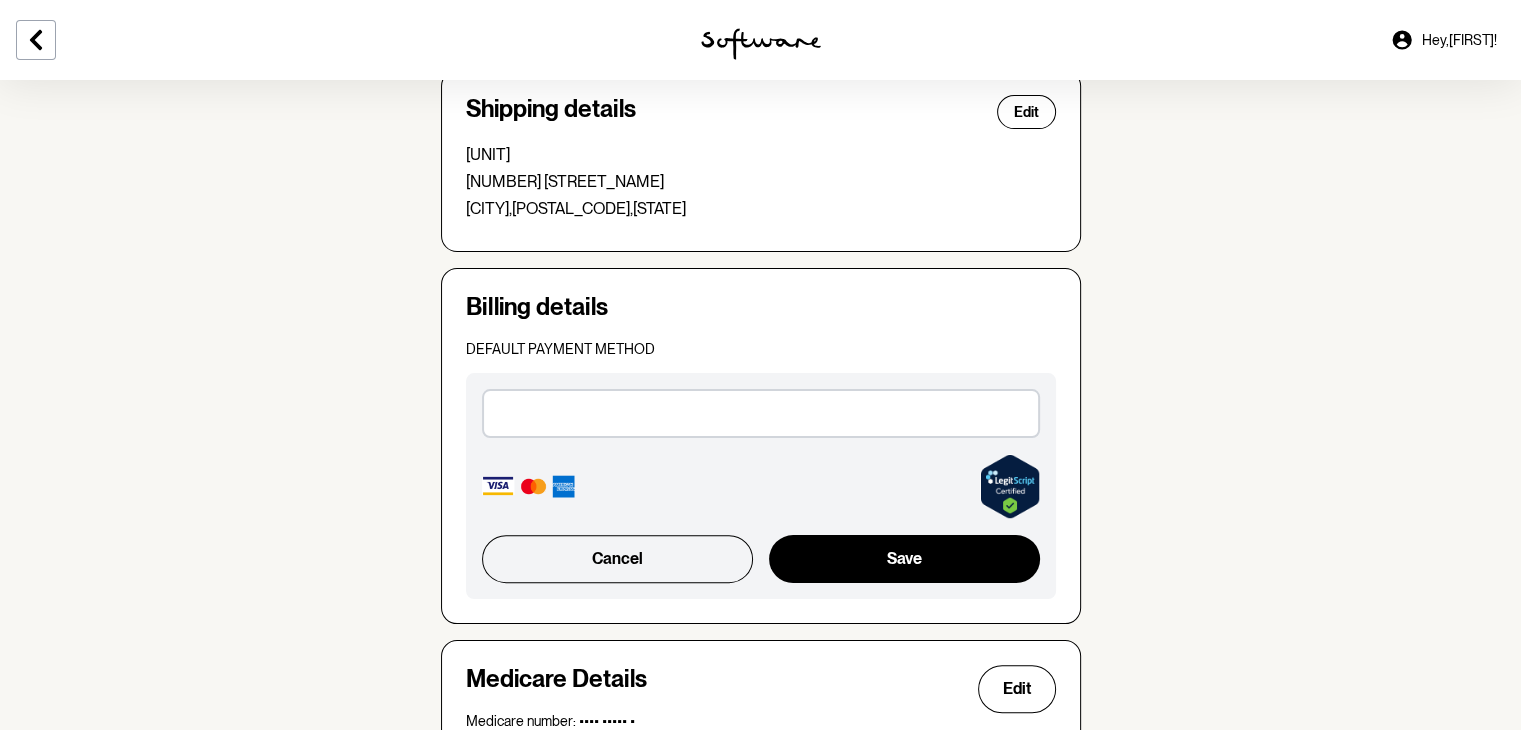 scroll, scrollTop: 720, scrollLeft: 0, axis: vertical 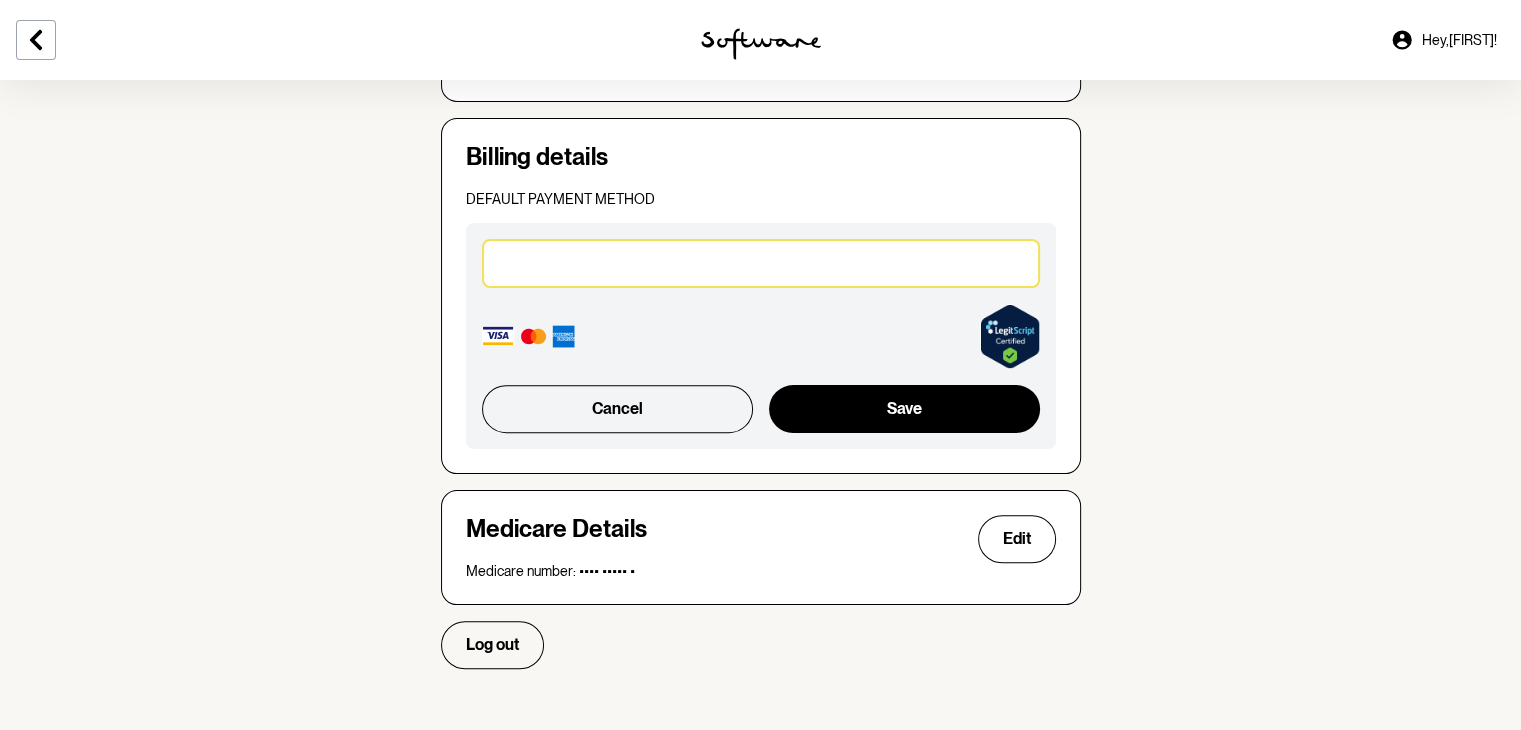 click on "Account Your details Edit Name: [FIRST] [LAST] Email: [EMAIL] Phone: [PHONE] Home Address: [UNIT] [NUMBER] [STREET_NAME] [CITY], [POSTAL_CODE], [STATE] Security and login Change password Shipping details Edit [UNIT] [NUMBER] [STREET_NAME] [CITY], [POSTAL_CODE], [STATE] Billing details Default payment method Cancel Save Medicare Details Edit Medicare number: •••• ••••• • Log out" at bounding box center [760, 30] 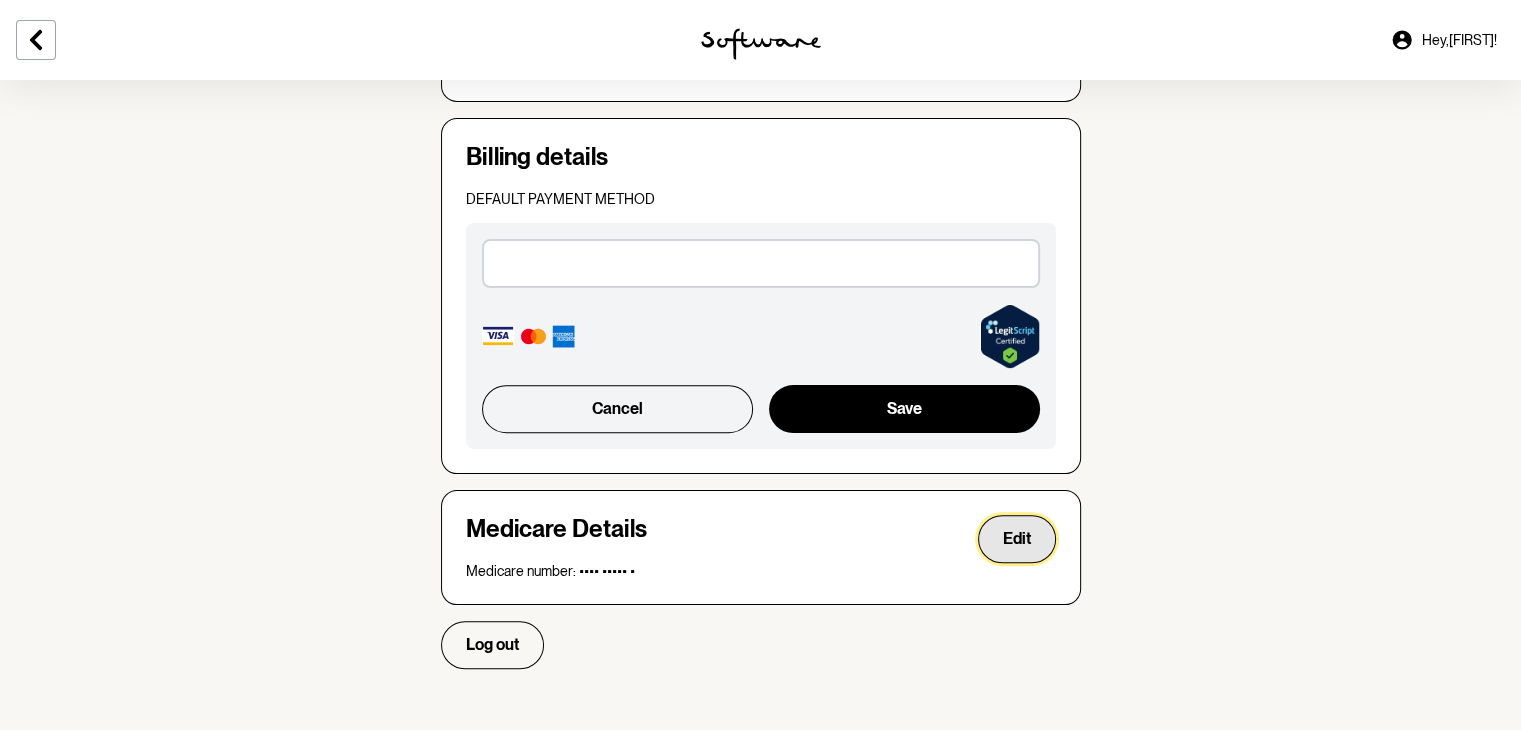 click on "Edit" at bounding box center (1017, 538) 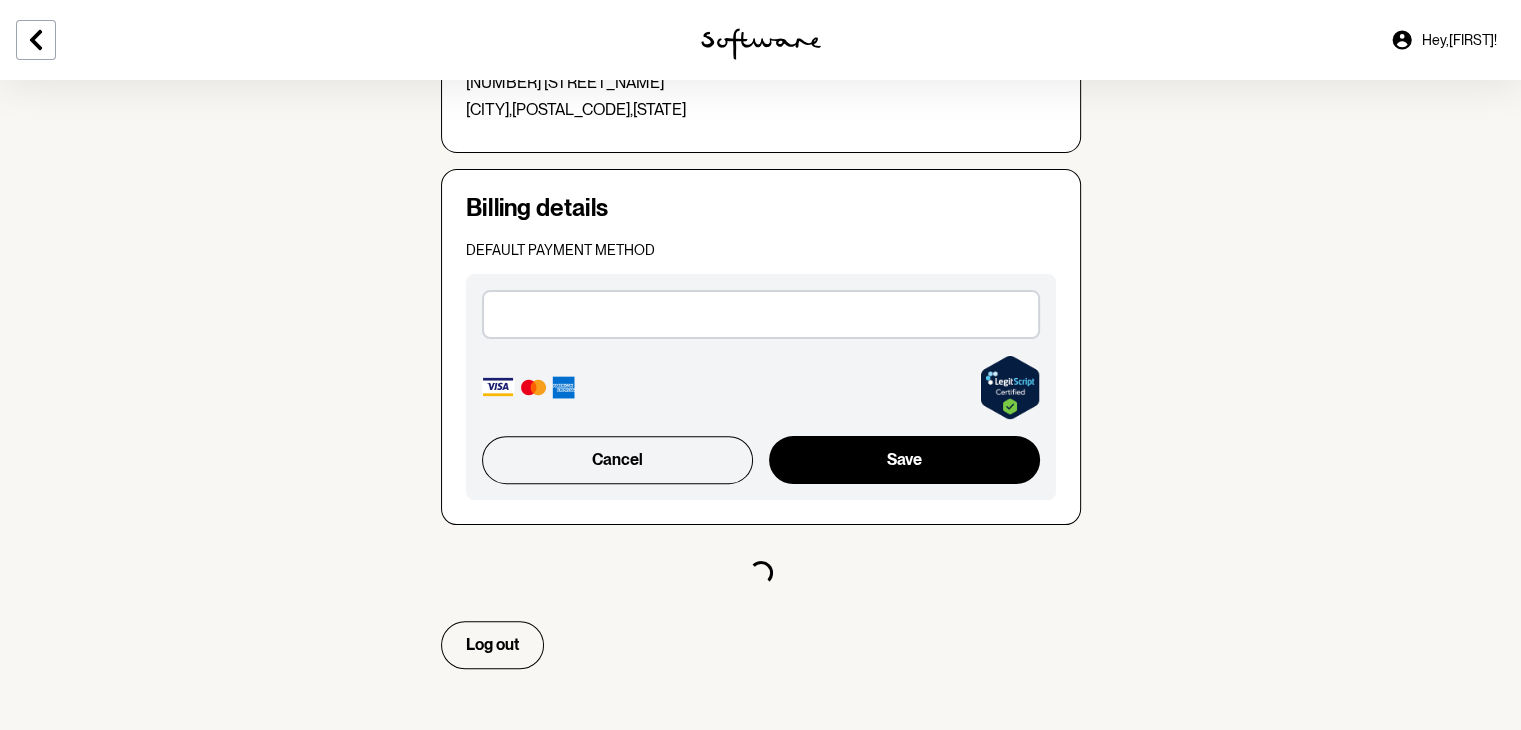 scroll, scrollTop: 720, scrollLeft: 0, axis: vertical 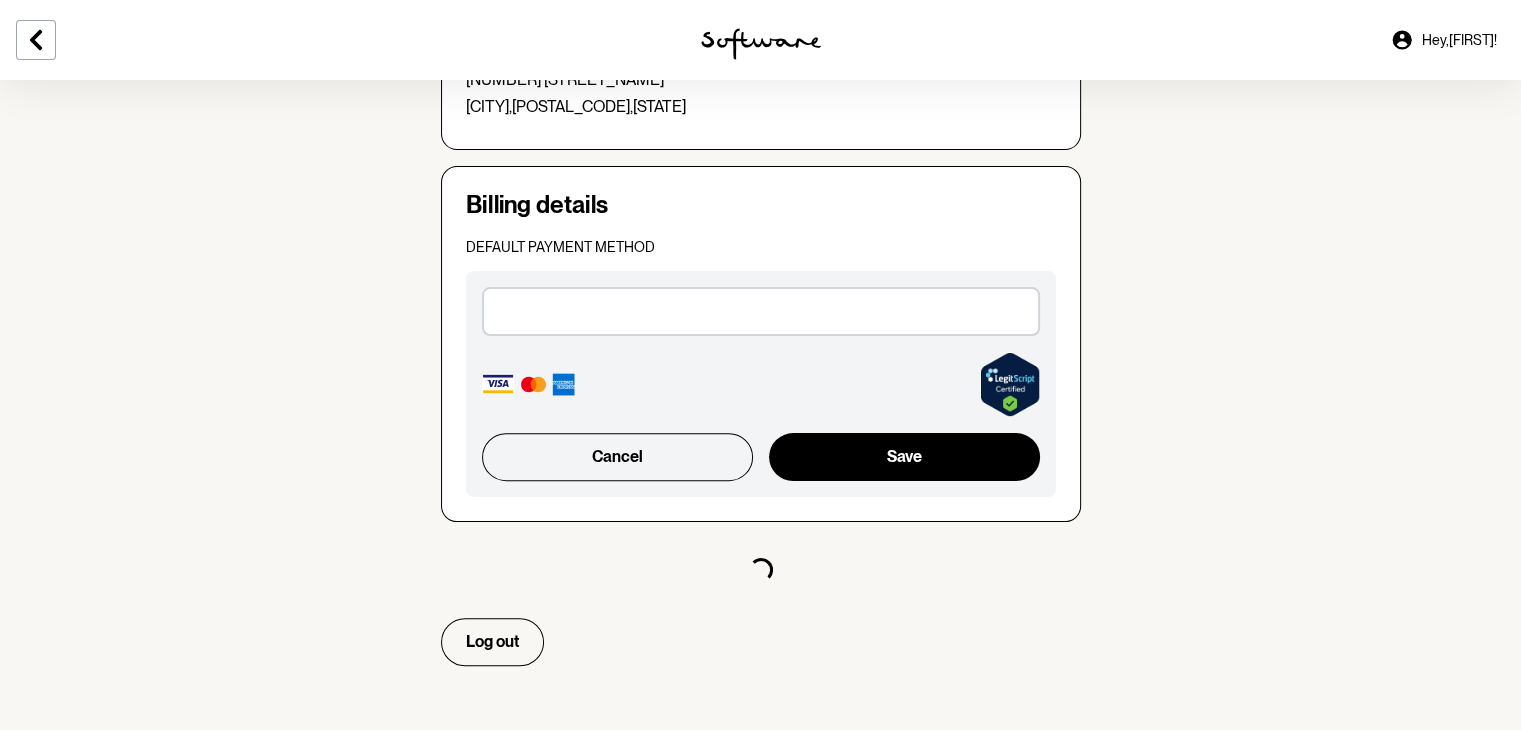 select on "F" 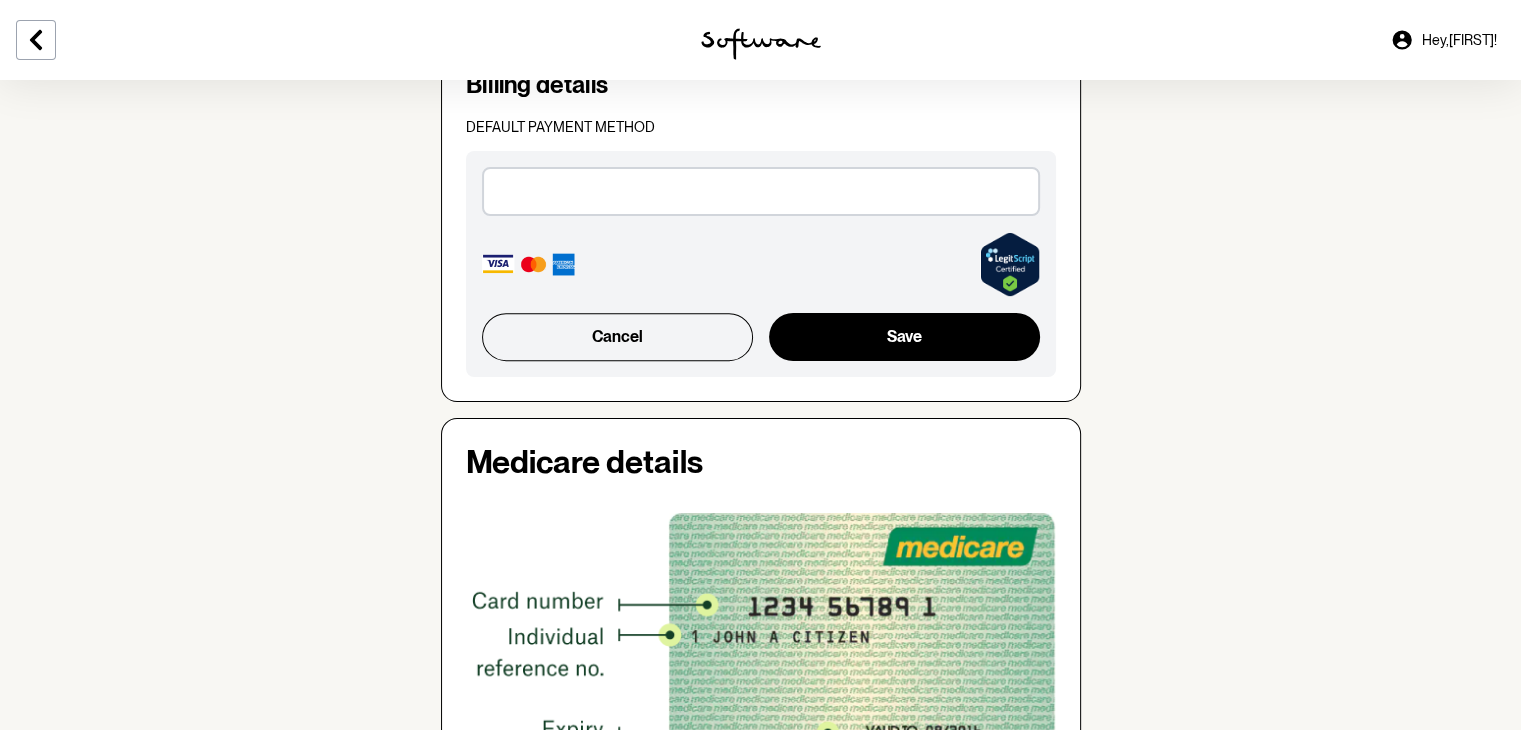 scroll, scrollTop: 694, scrollLeft: 0, axis: vertical 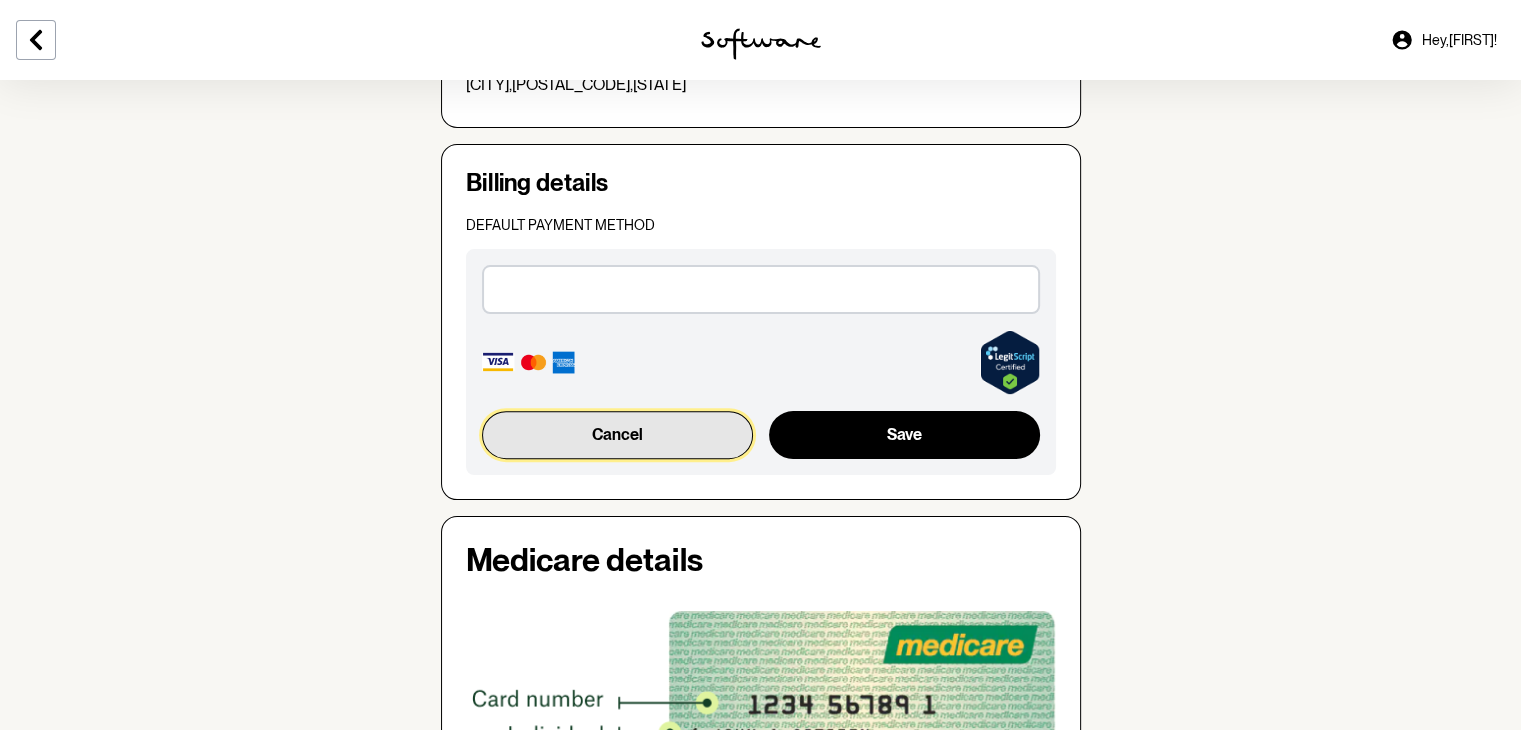 click on "Cancel" at bounding box center (618, 435) 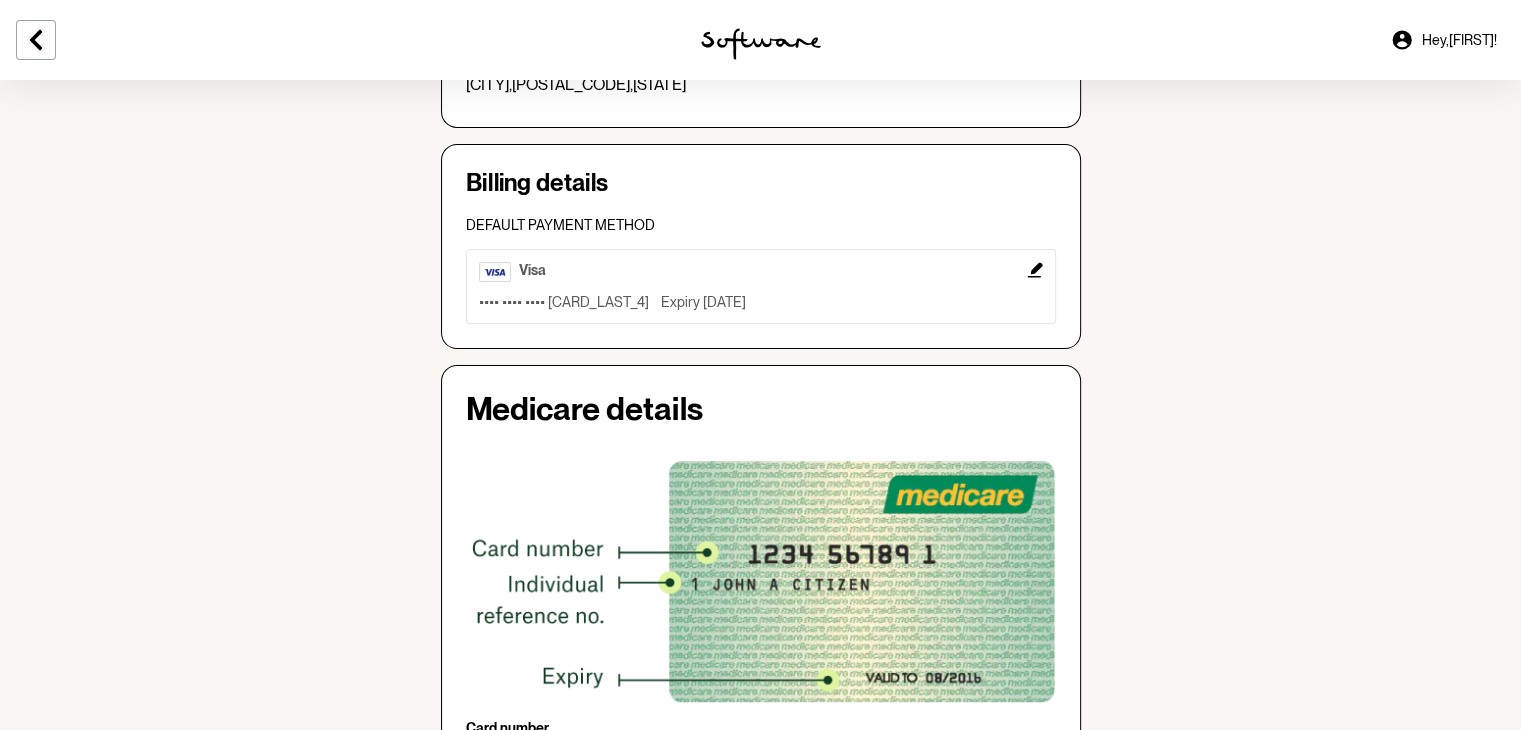 click on "visa •••• •••• •••• 8239 Expiry [DATE]" at bounding box center (761, 286) 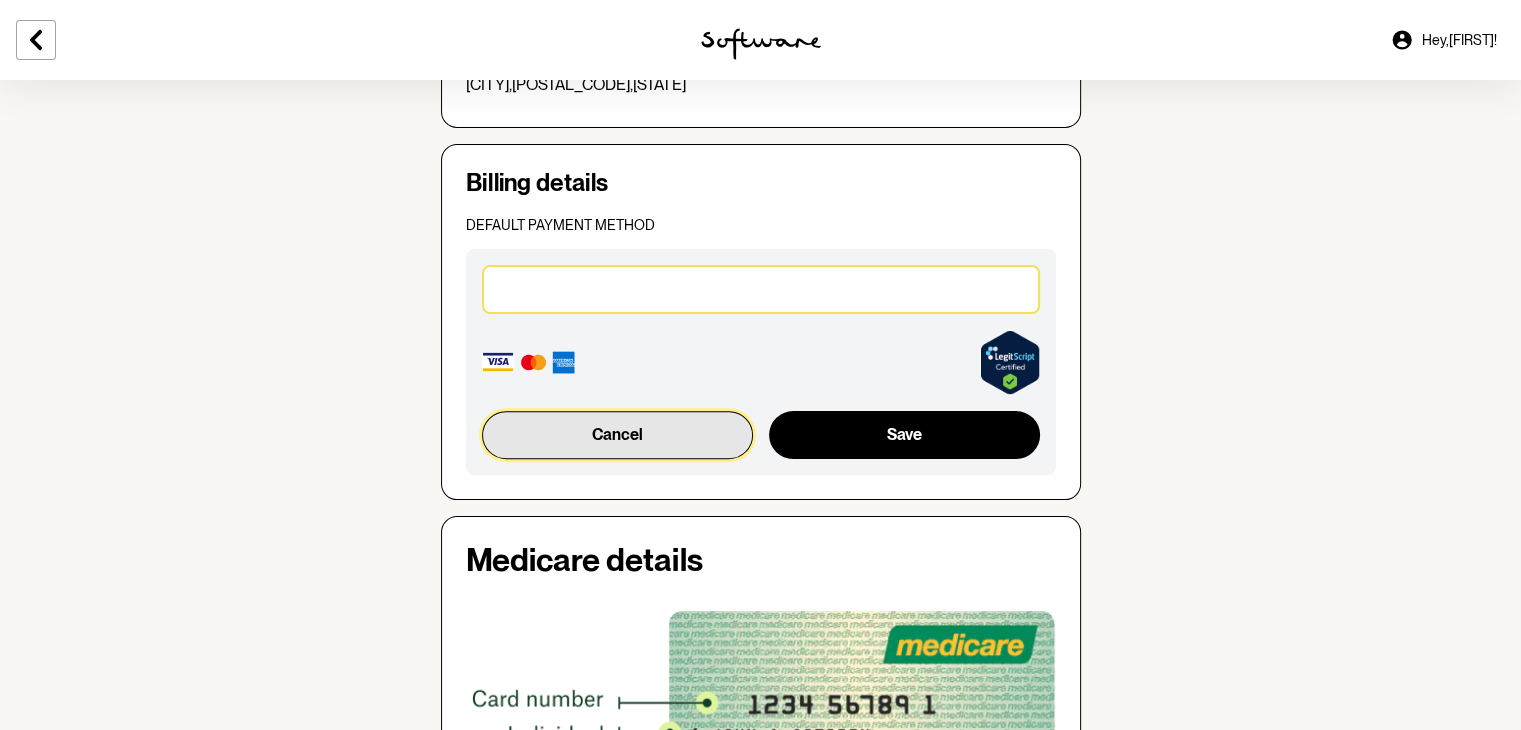 click on "Cancel" at bounding box center [618, 435] 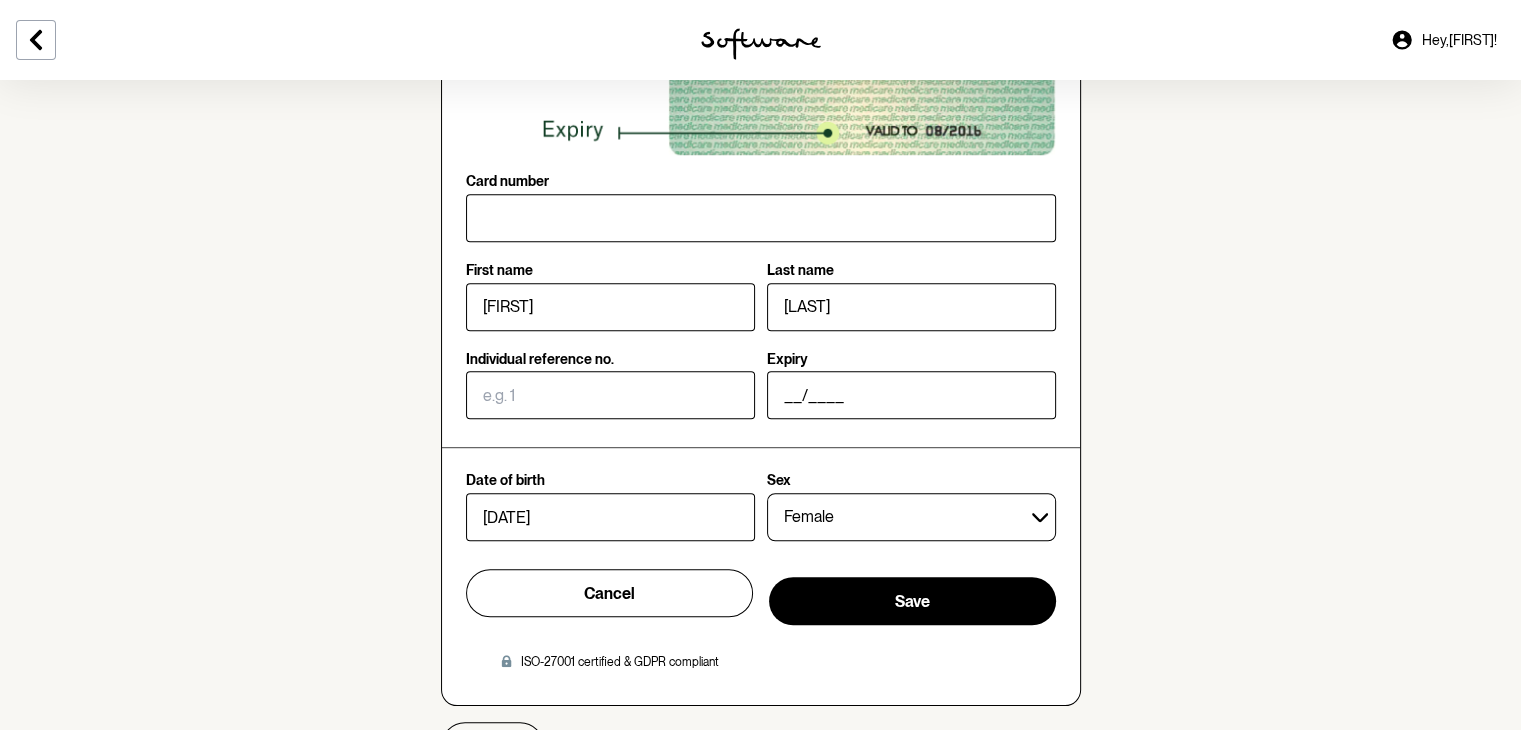 scroll, scrollTop: 1343, scrollLeft: 0, axis: vertical 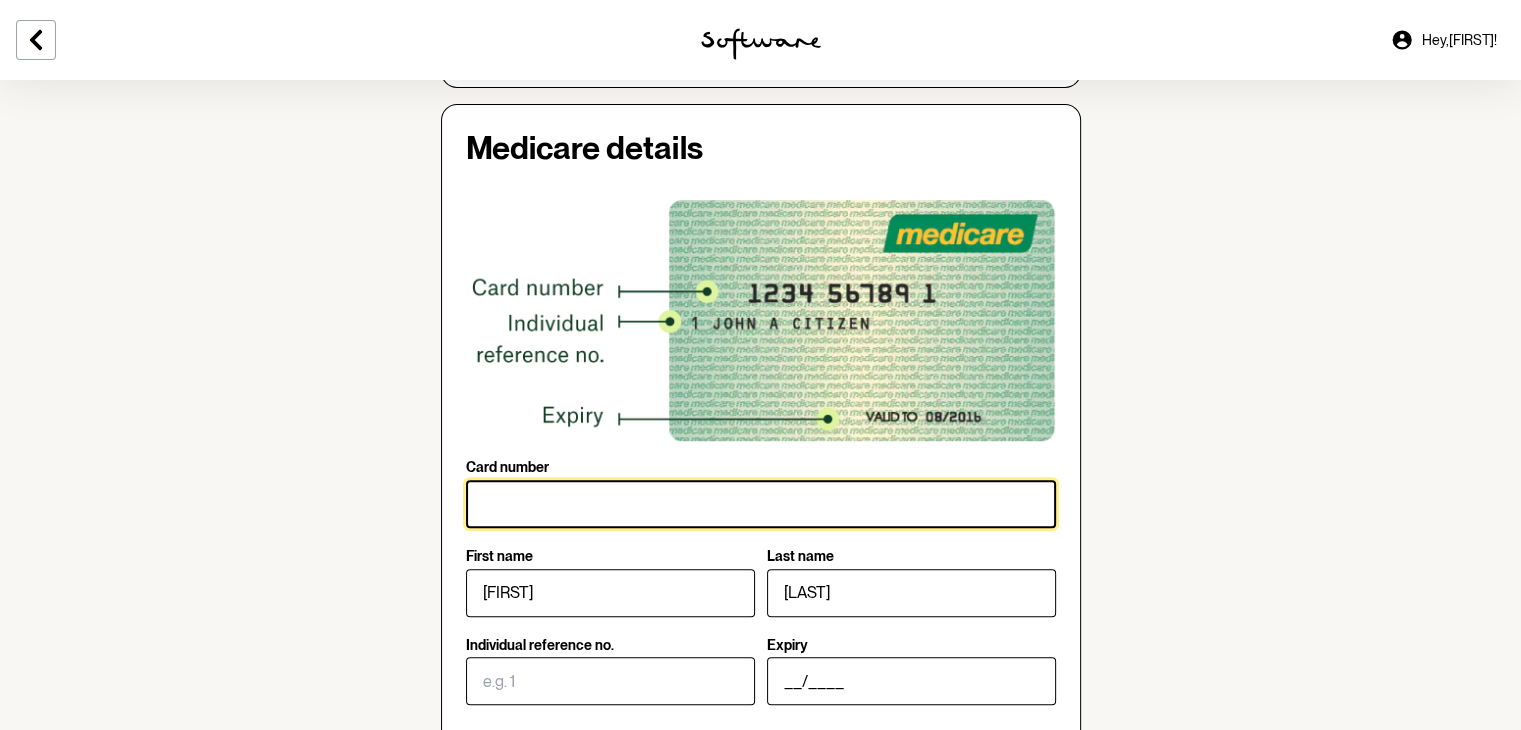 click on "Card number" at bounding box center (761, 504) 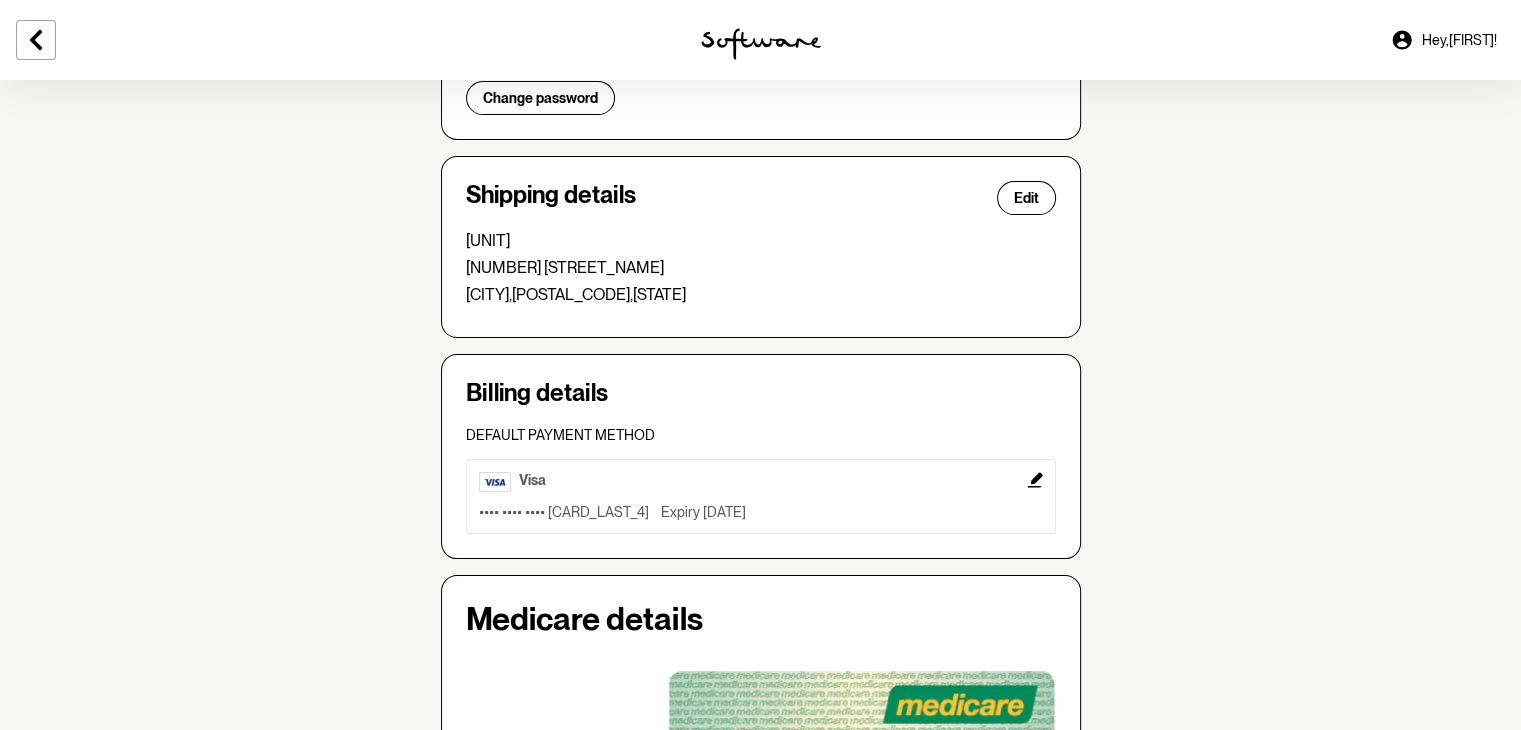 scroll, scrollTop: 120, scrollLeft: 0, axis: vertical 